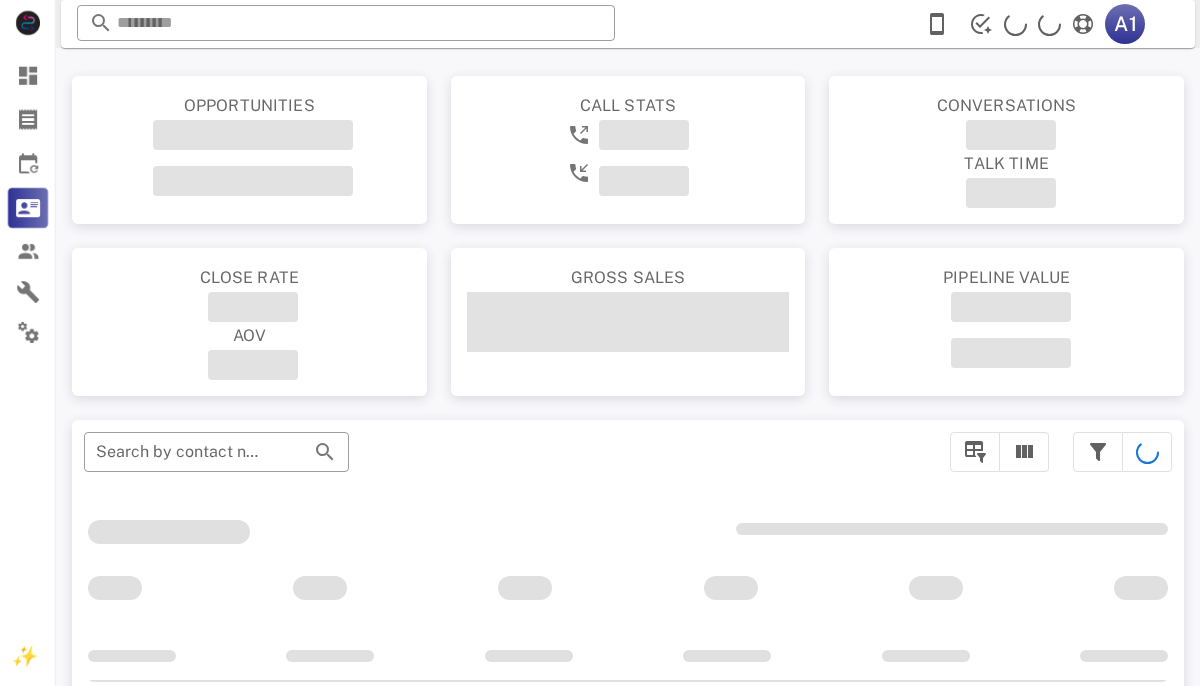 scroll, scrollTop: 0, scrollLeft: 0, axis: both 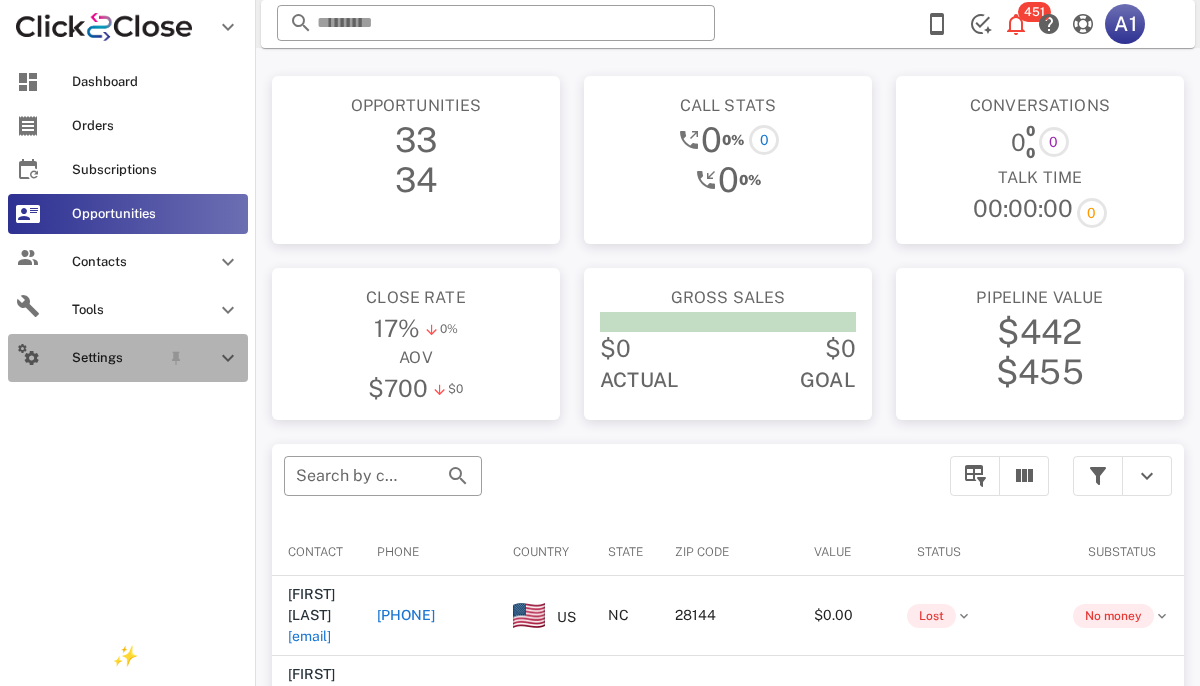 click on "Settings" at bounding box center [116, 358] 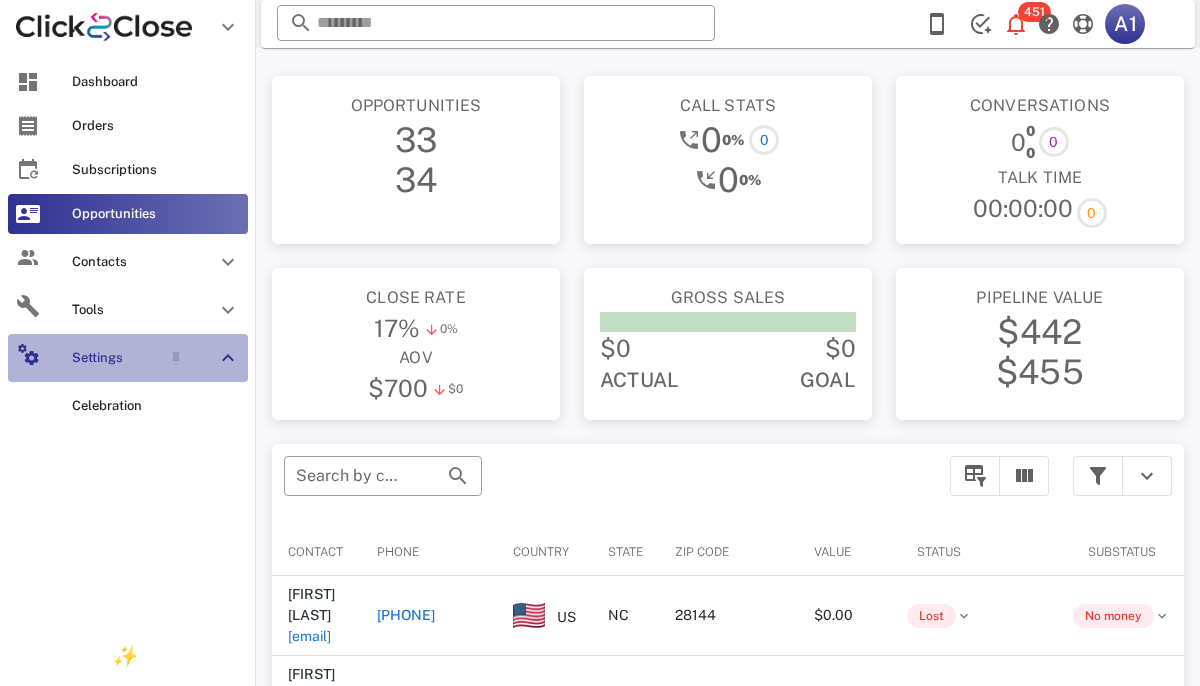 click at bounding box center [228, 358] 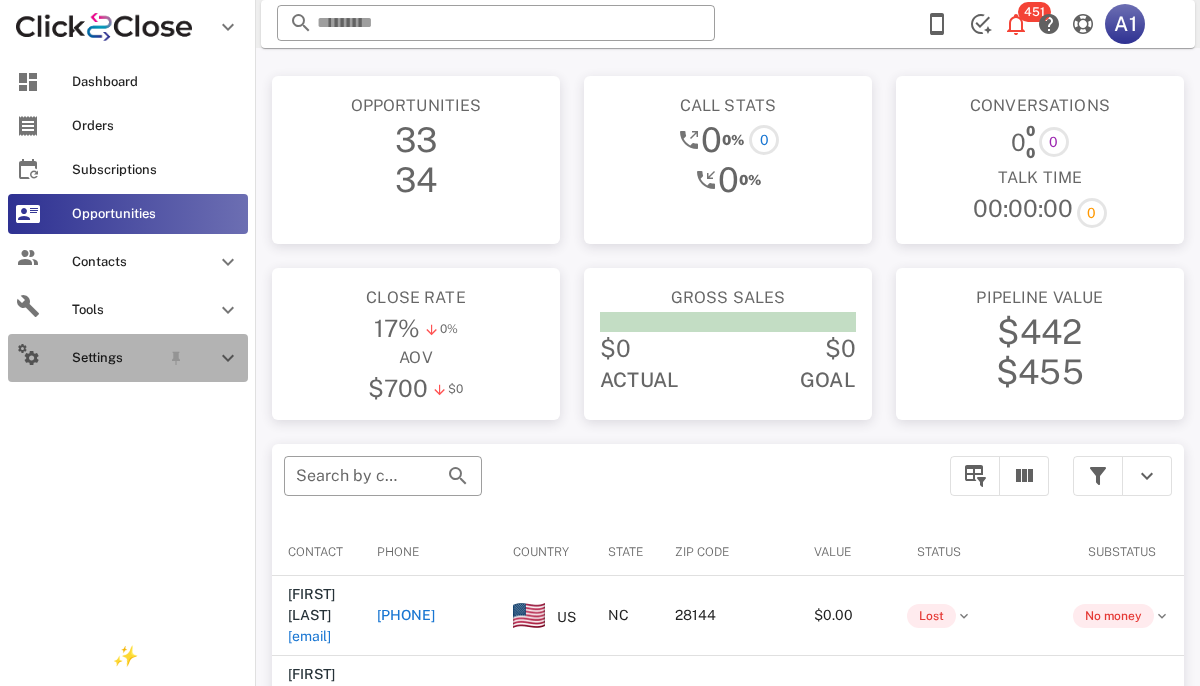 click at bounding box center (228, 358) 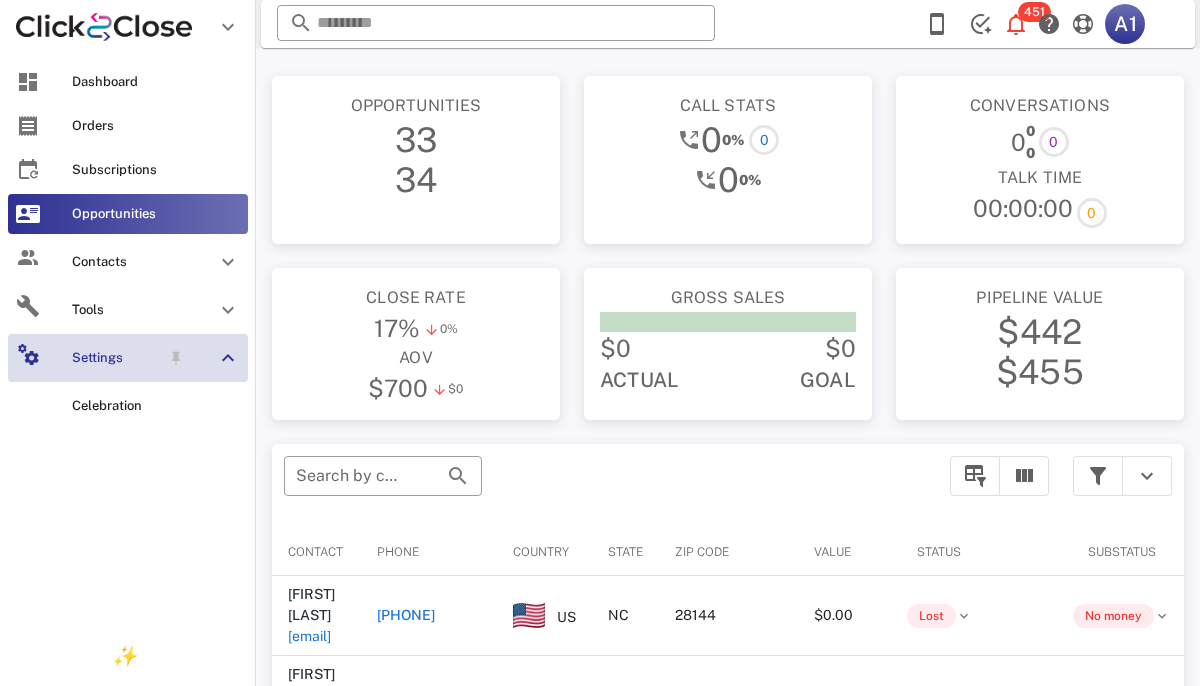 click at bounding box center (228, 358) 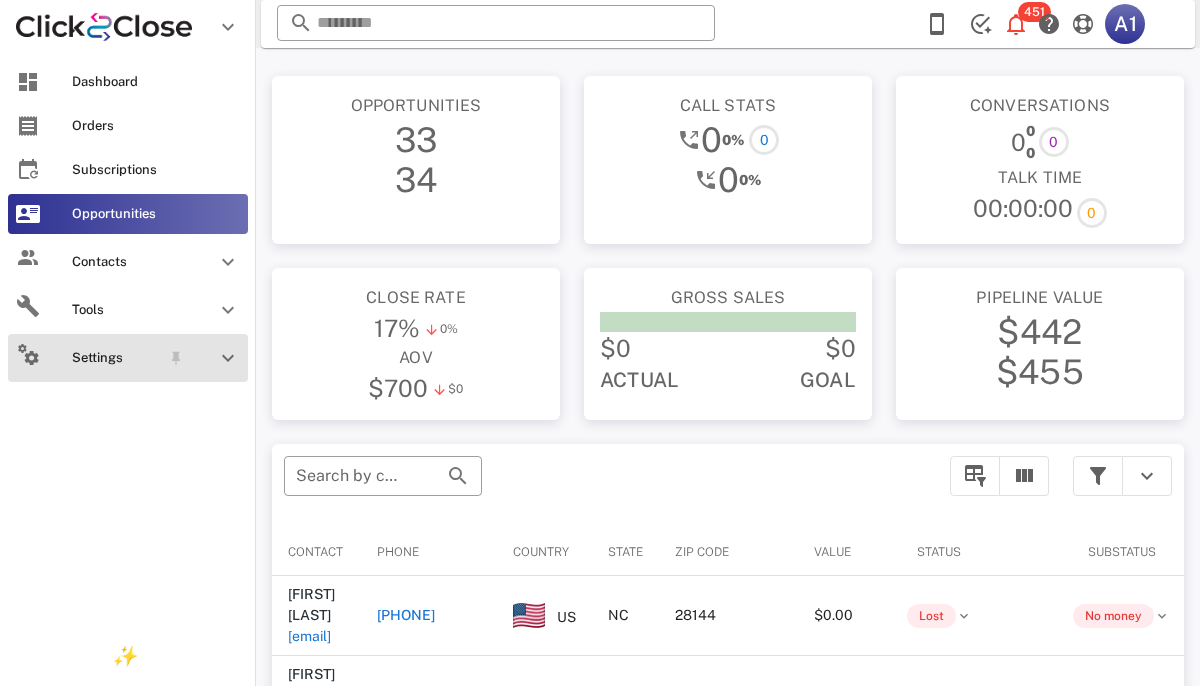 click at bounding box center (228, 358) 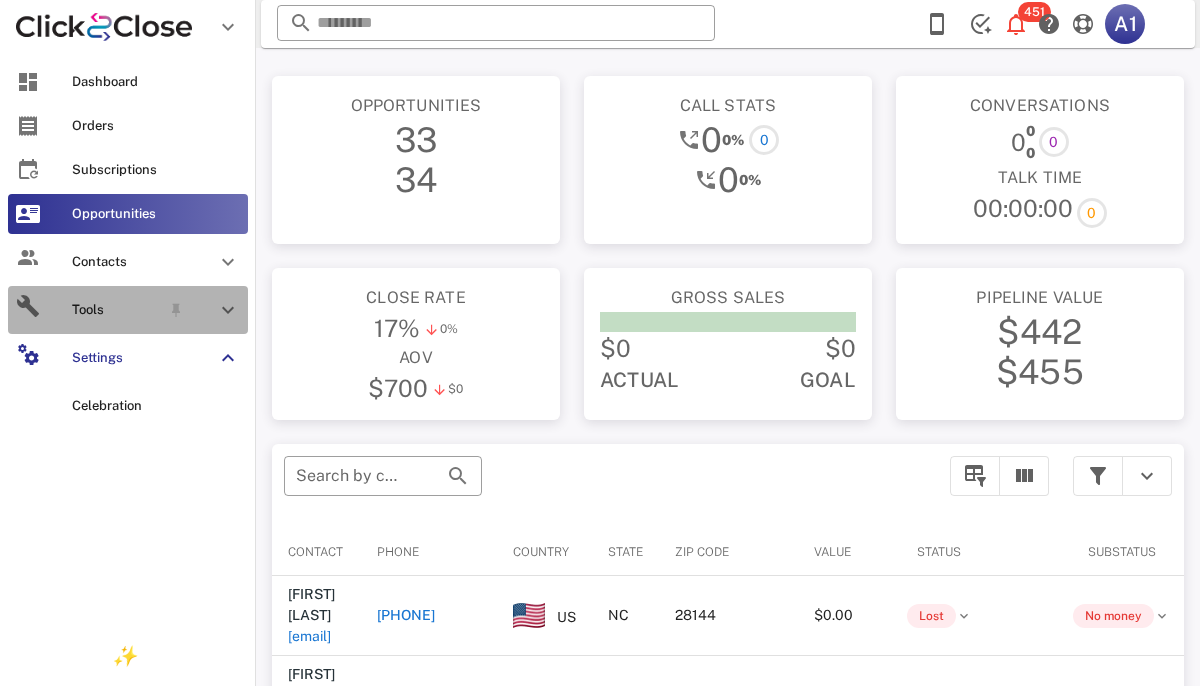 click at bounding box center (228, 310) 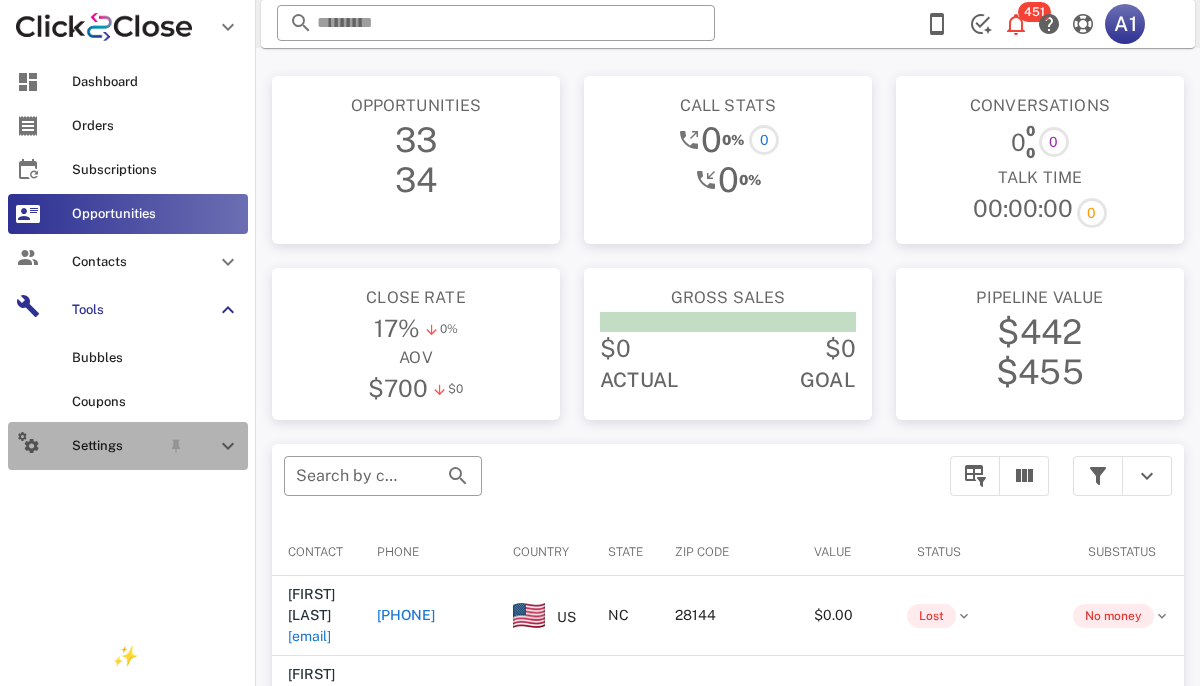 click at bounding box center (228, 446) 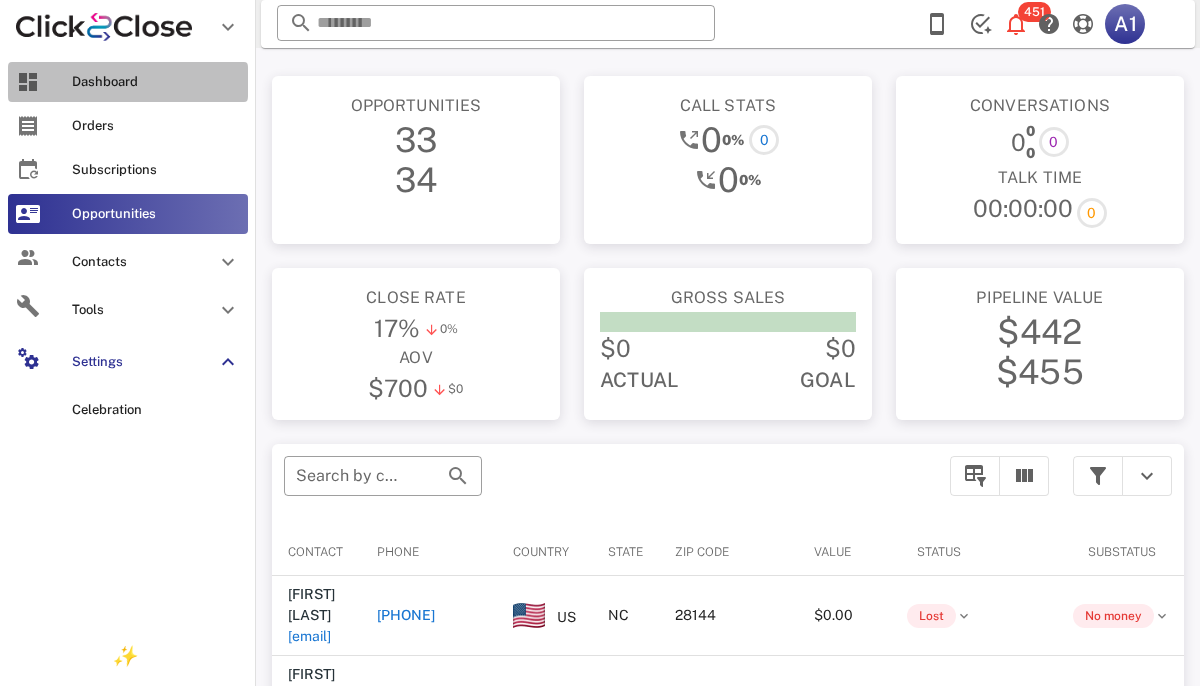 click on "Dashboard" at bounding box center (128, 82) 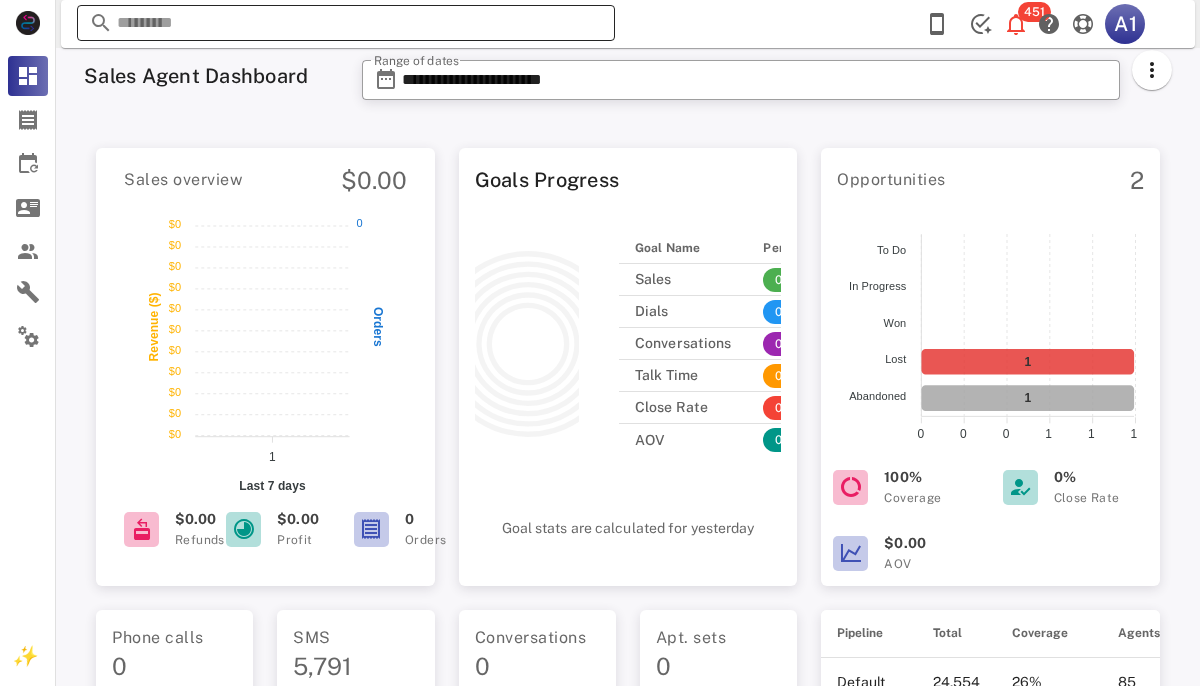 click at bounding box center [591, 26] 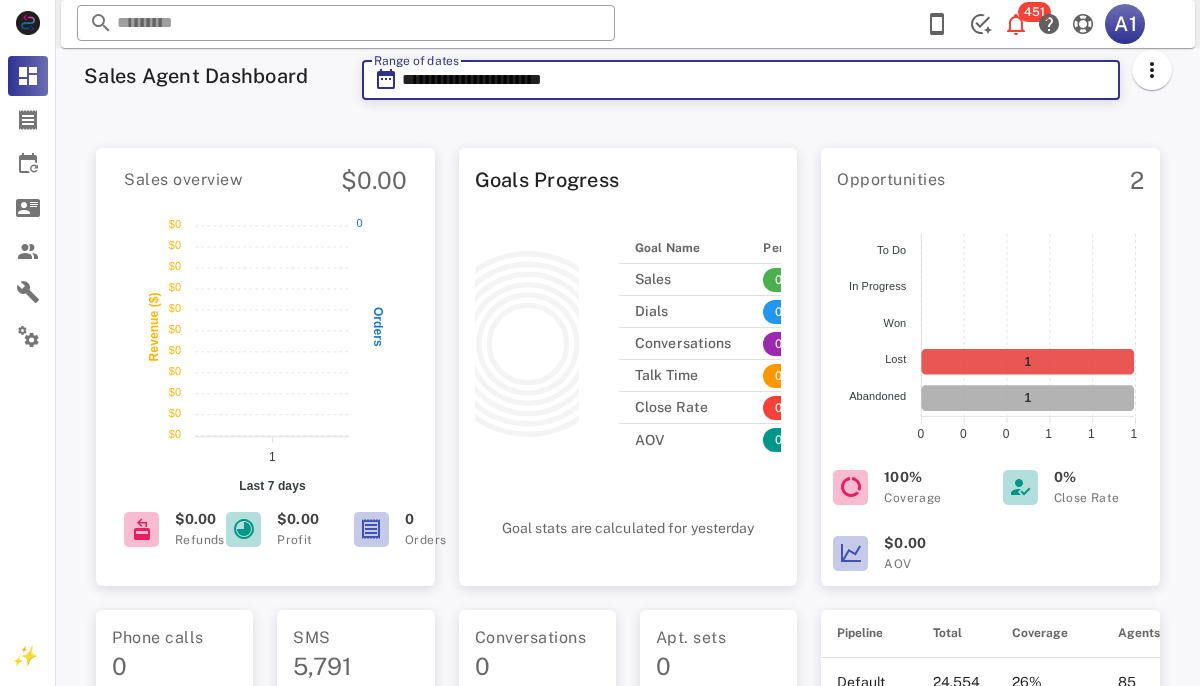 click on "**********" at bounding box center [755, 80] 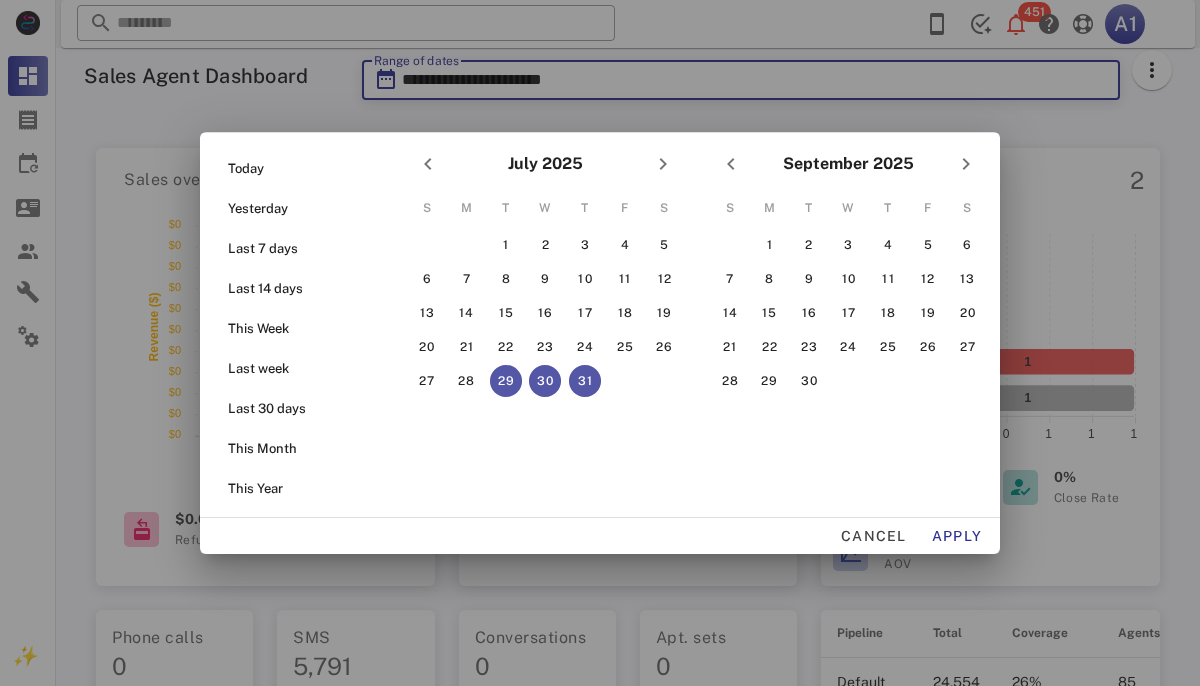 click at bounding box center (600, 343) 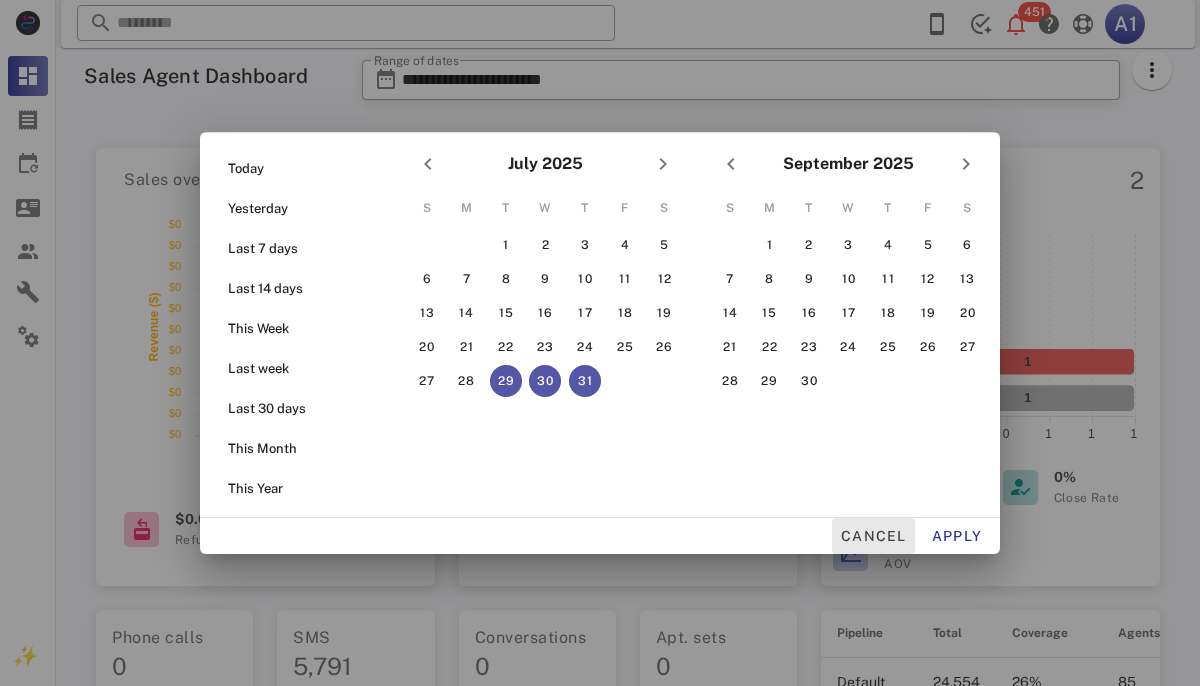 click on "Cancel" at bounding box center (873, 536) 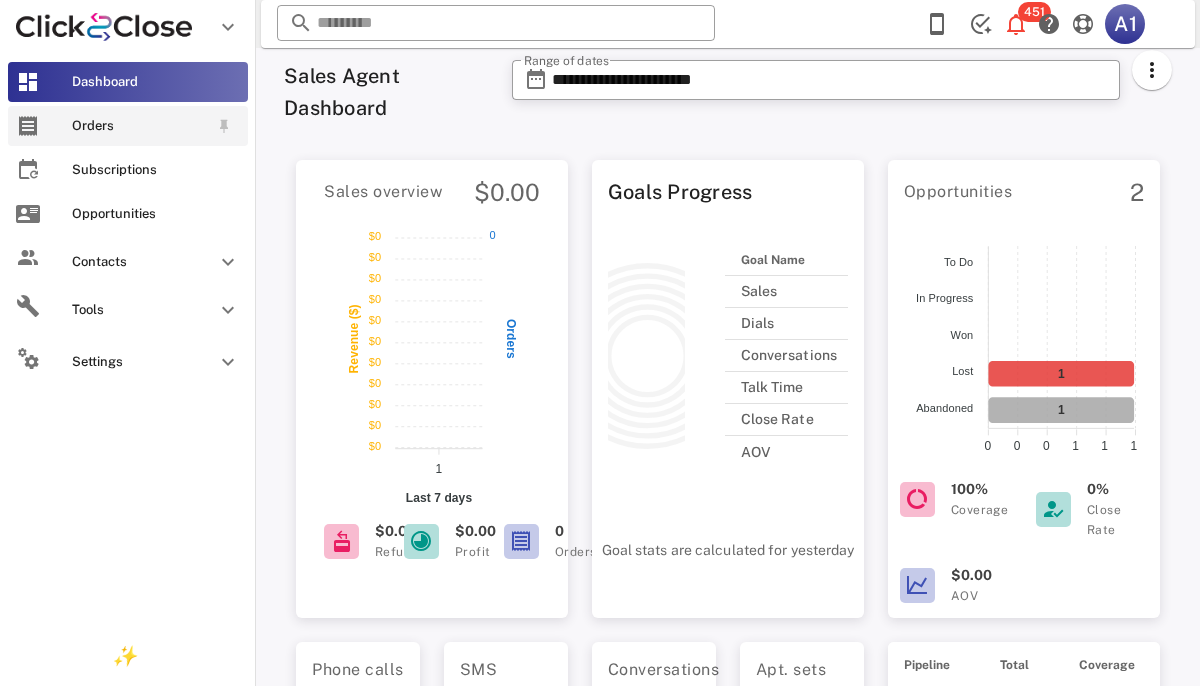 click on "Orders" at bounding box center [140, 126] 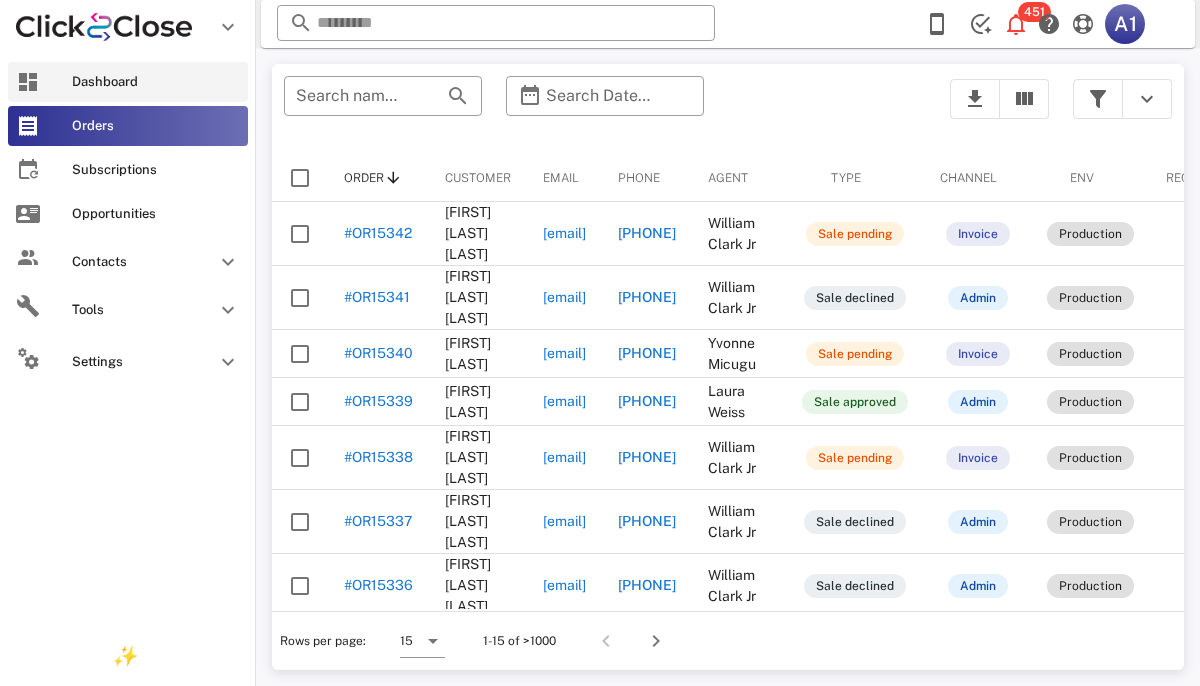 click on "Dashboard" at bounding box center [156, 82] 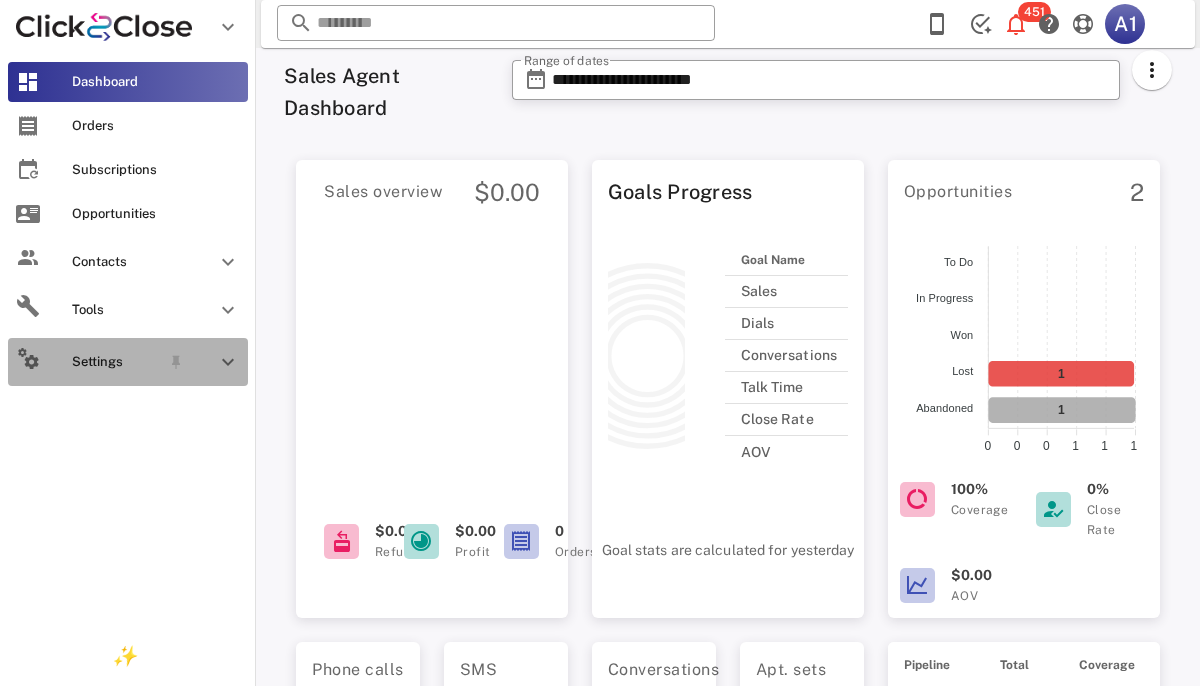 click on "Settings" at bounding box center (128, 362) 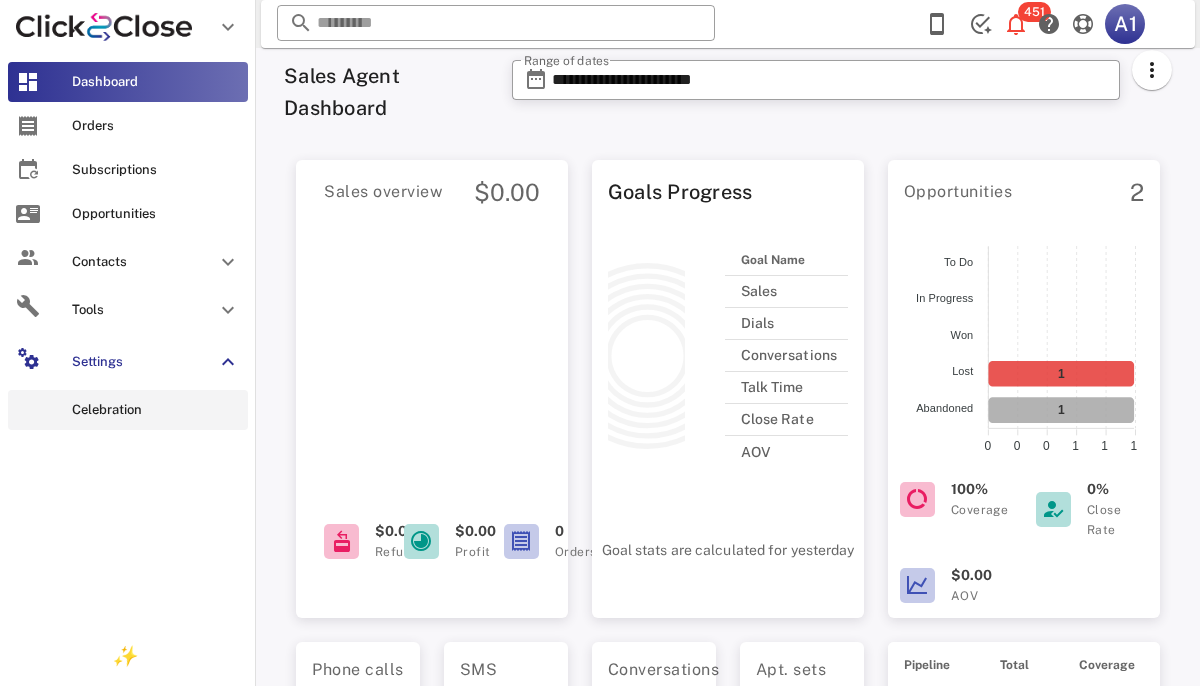 click on "Celebration" at bounding box center [156, 410] 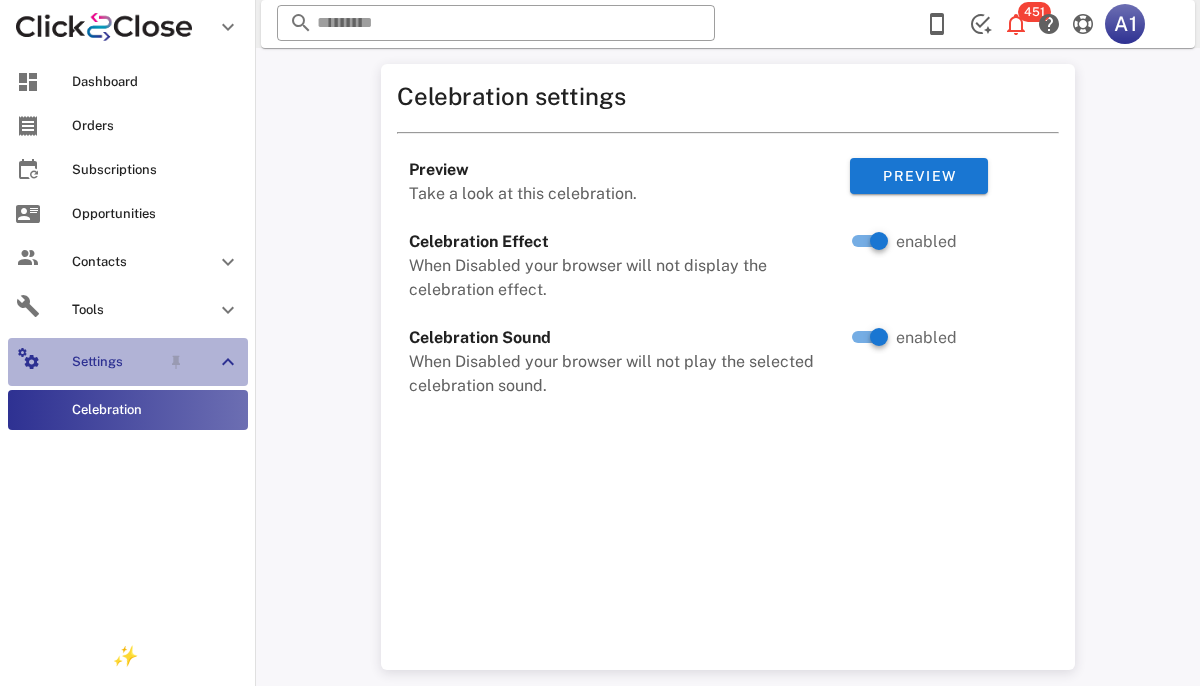 click on "Settings" at bounding box center (116, 362) 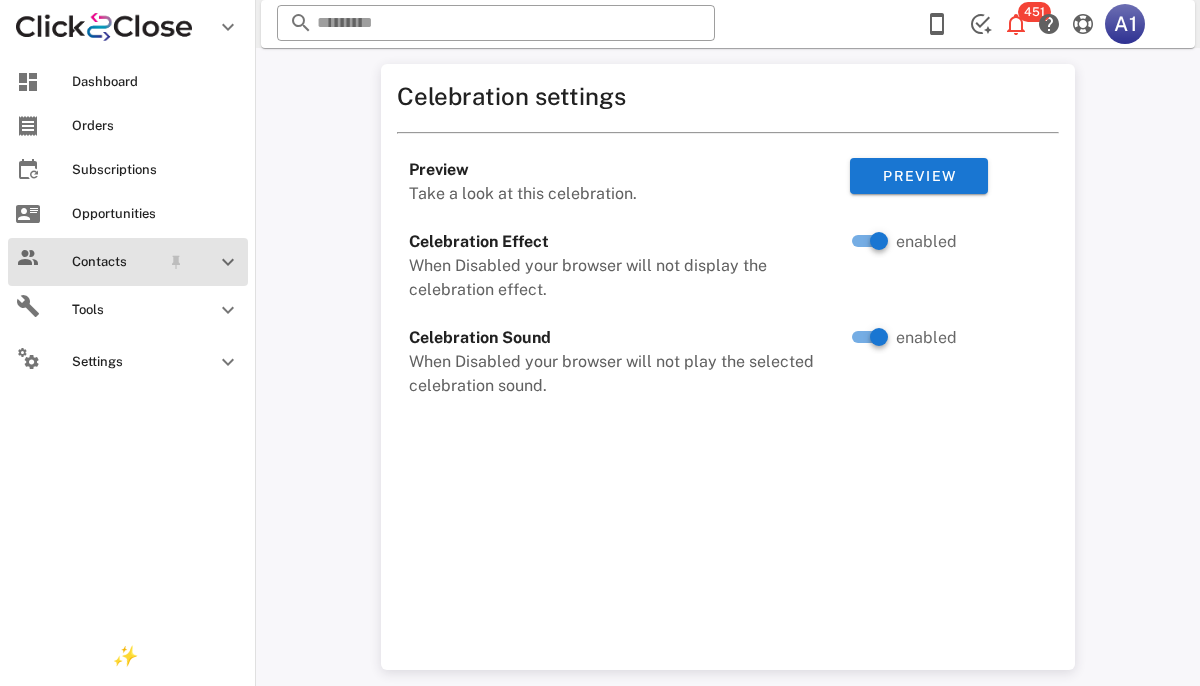 click at bounding box center [228, 262] 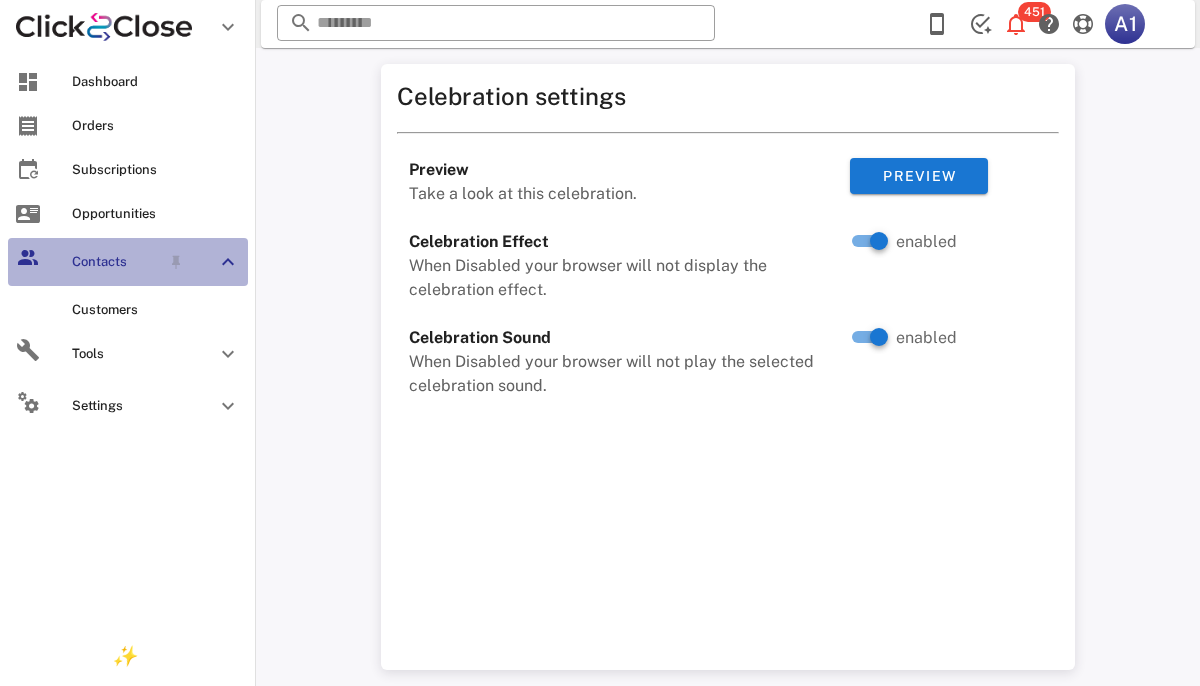 click at bounding box center [228, 262] 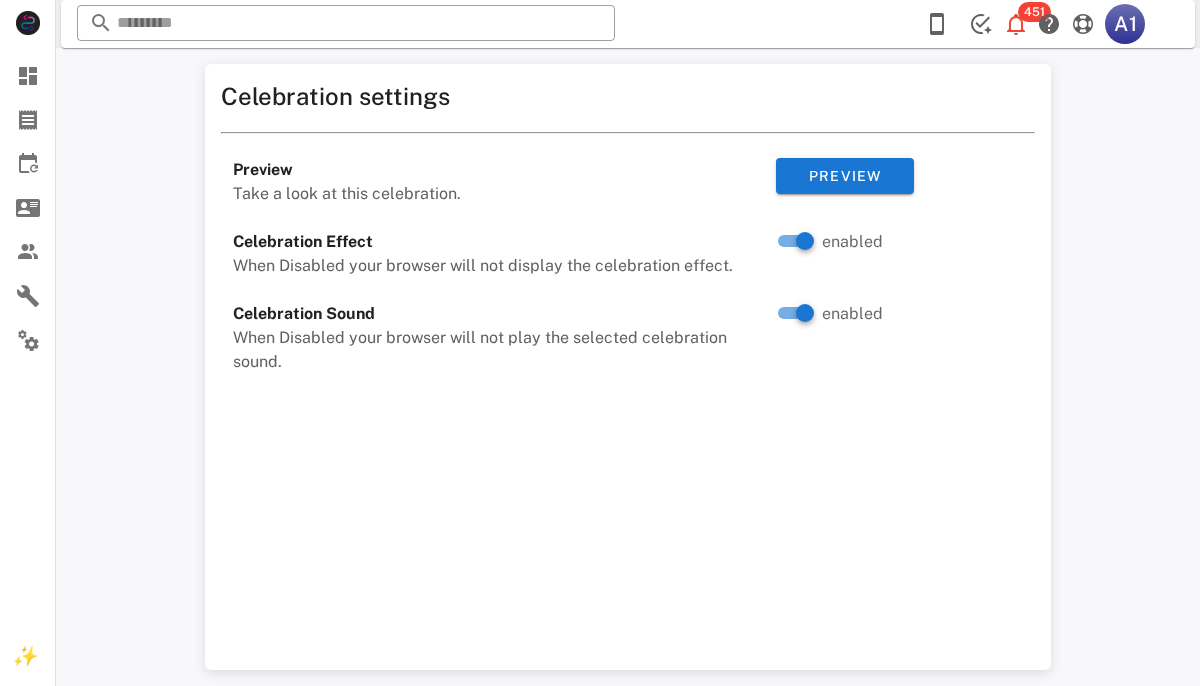 click on "[NUMBER] [LETTER] [LETTER]" at bounding box center [628, 24] 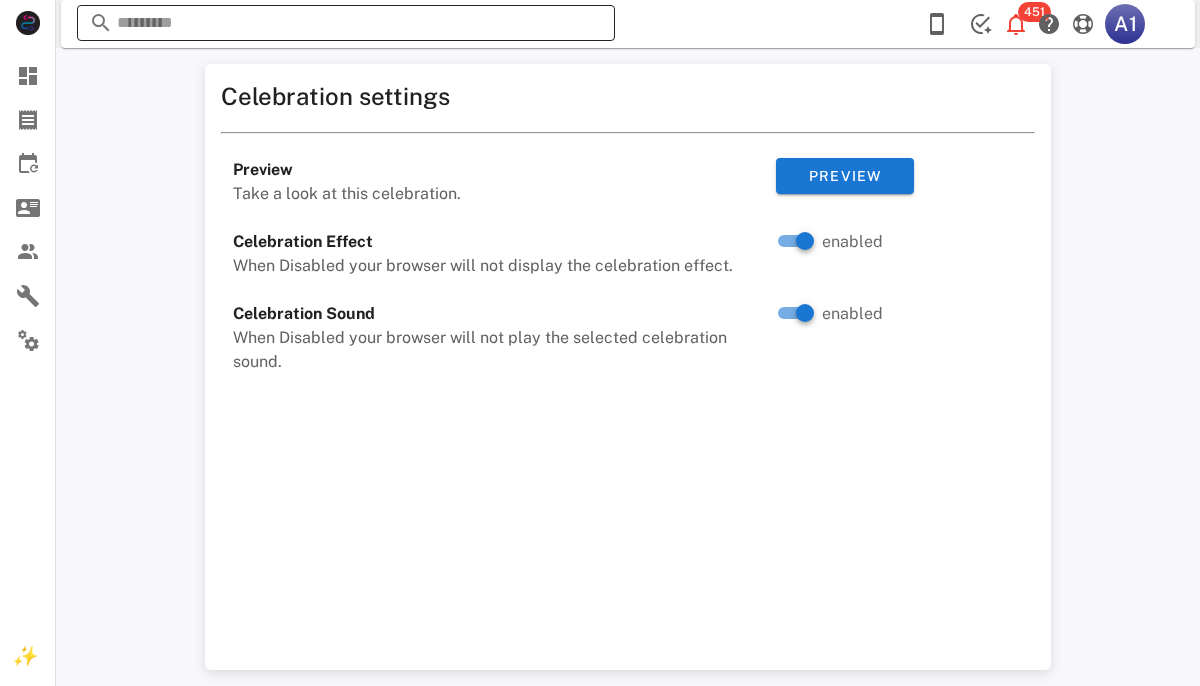 click on "​" at bounding box center (346, 23) 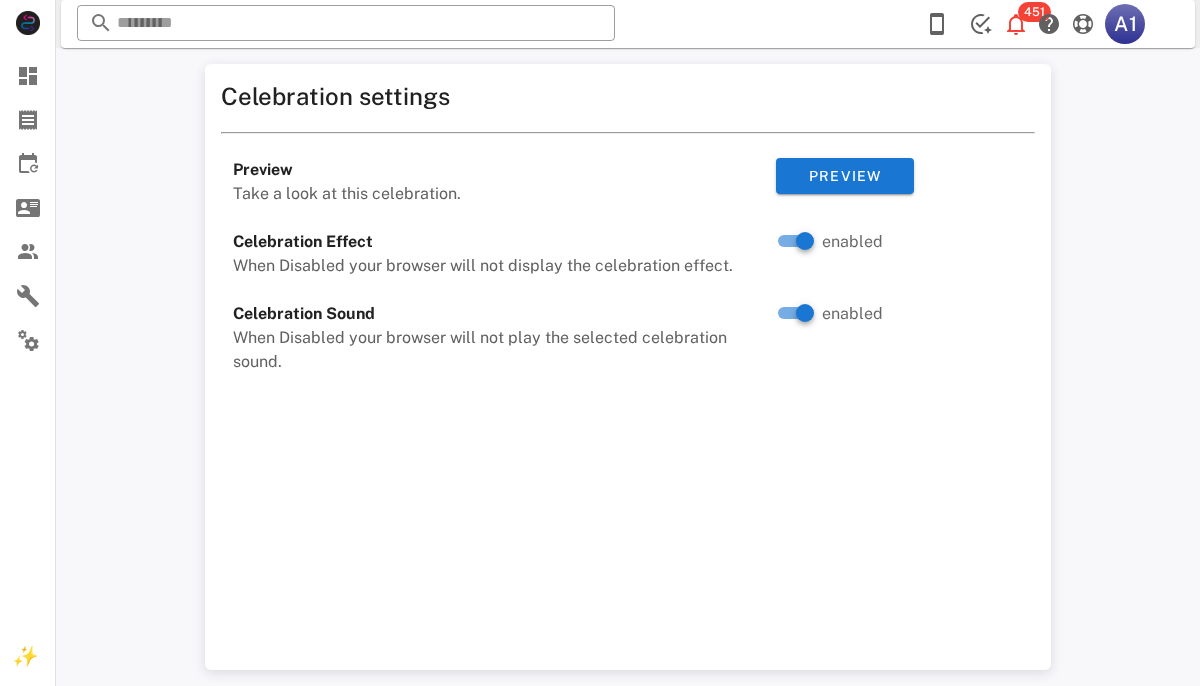 click on "[NUMBER] [LETTER] [LETTER]" at bounding box center [628, 24] 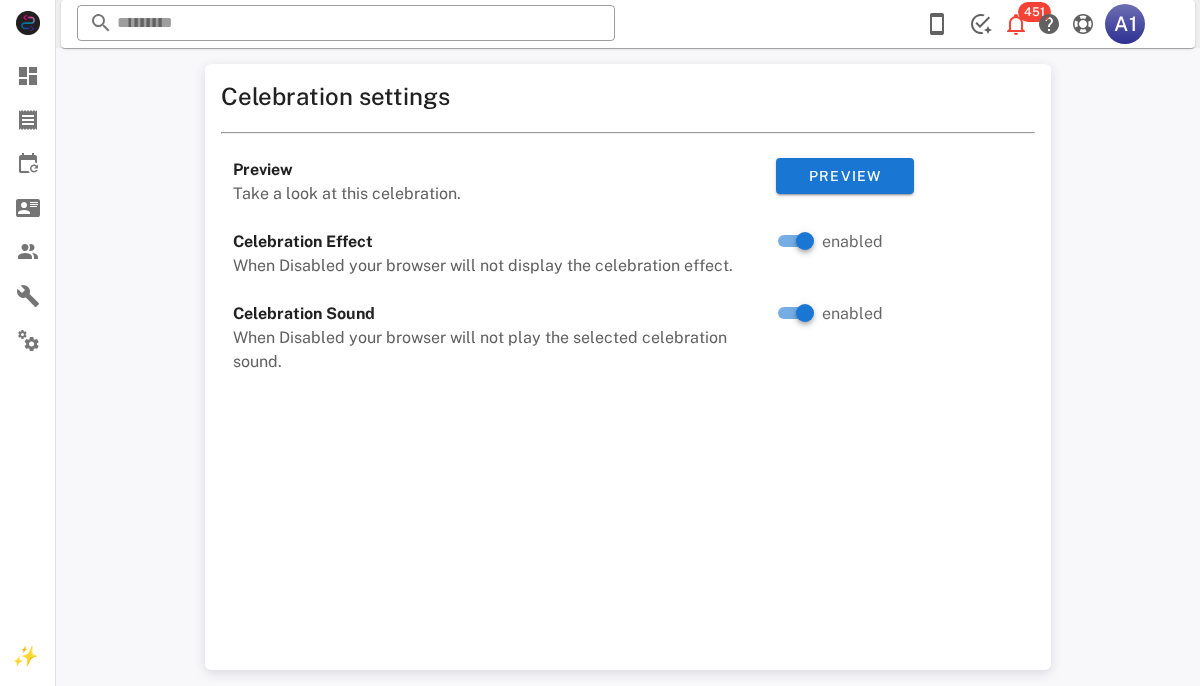 click on "Celebration settings" at bounding box center [627, 96] 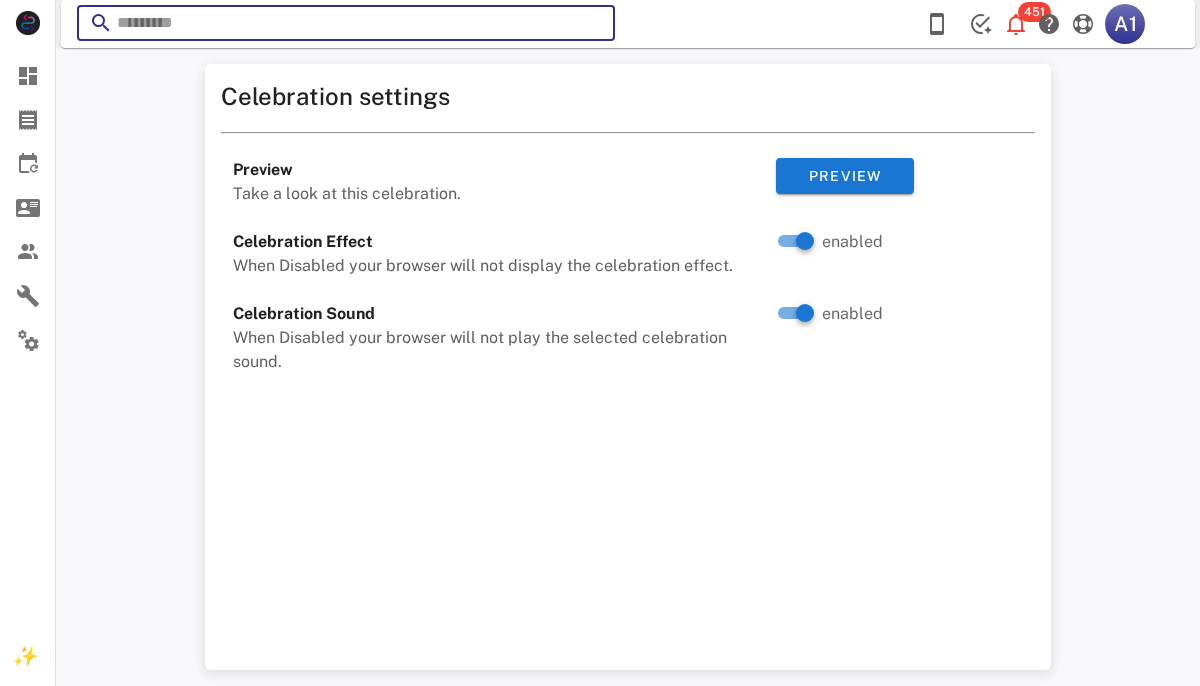 click at bounding box center [346, 23] 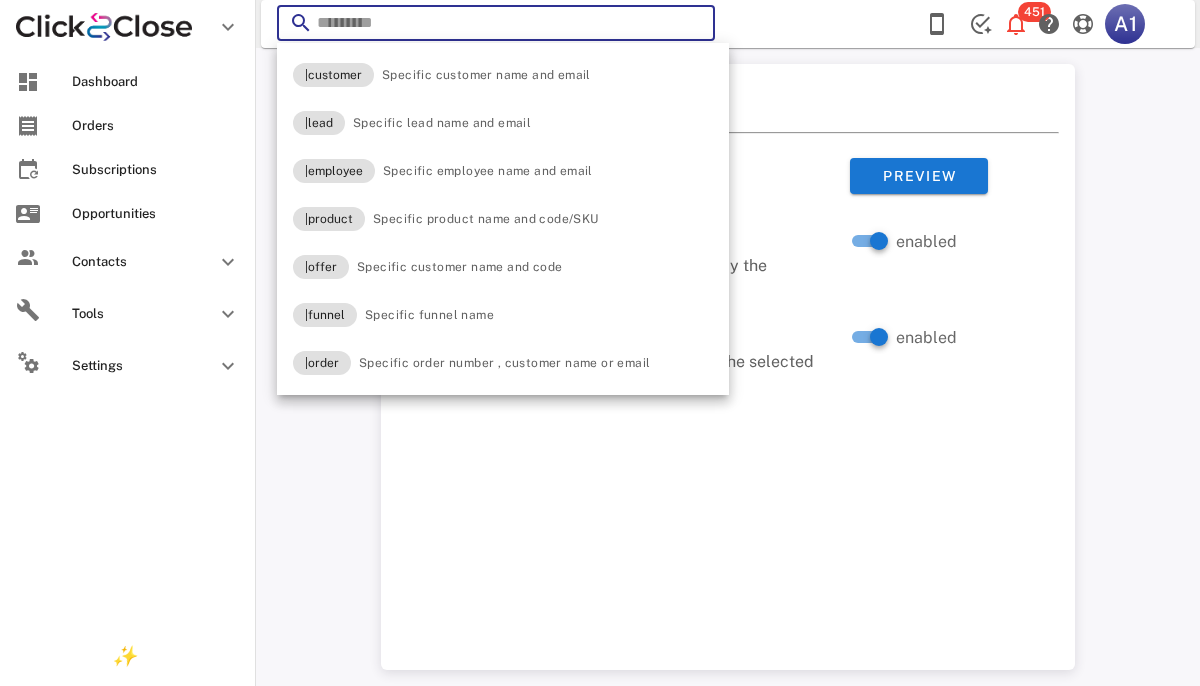 click on "Dashboard Orders Subscriptions Opportunities Contacts Customers Tools Bubbles Coupons Settings Celebration" at bounding box center [128, 340] 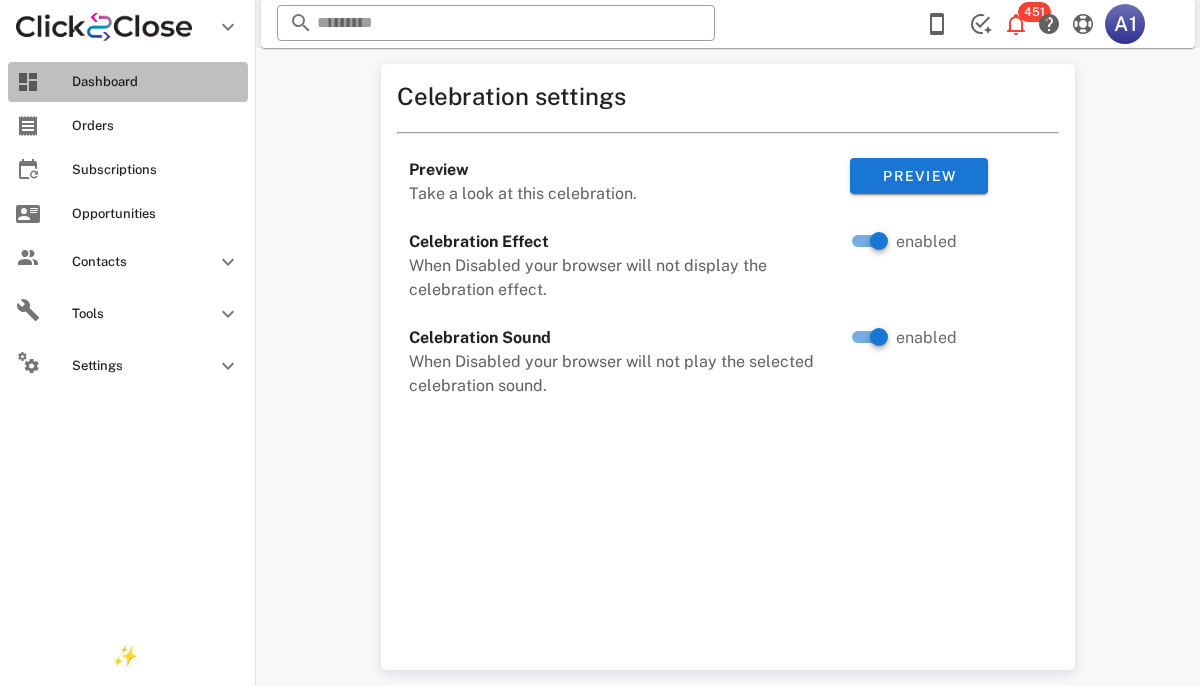 click on "Dashboard" at bounding box center (156, 82) 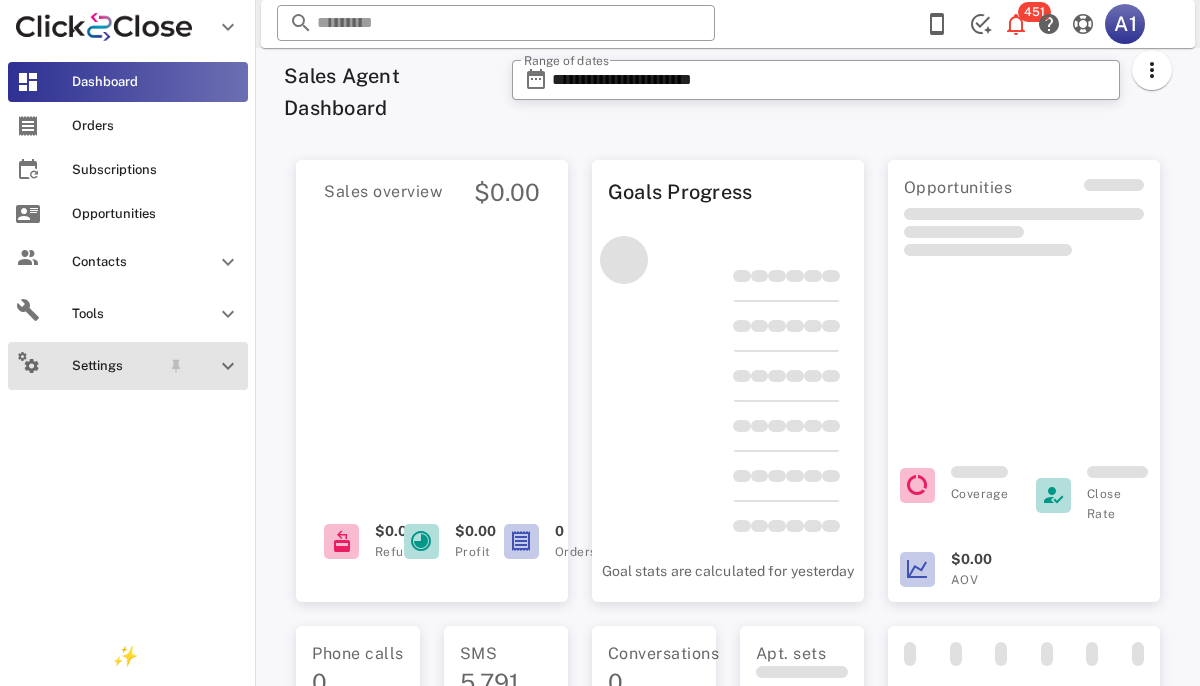 click on "Settings" at bounding box center [116, 366] 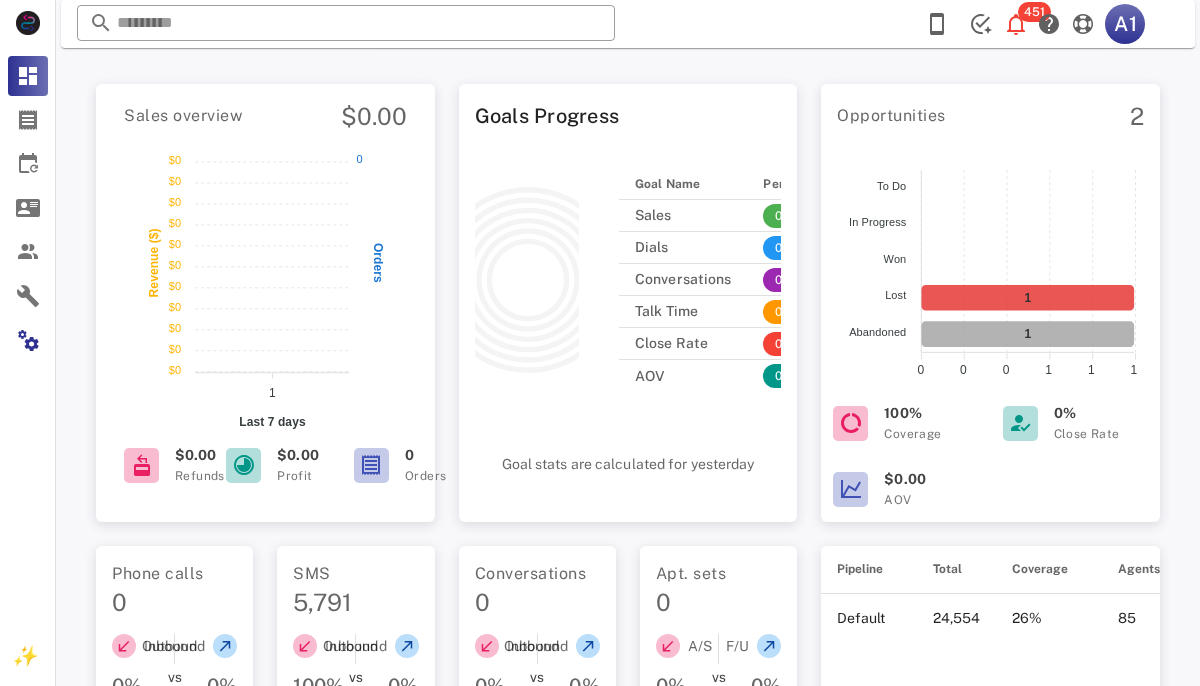 scroll, scrollTop: 0, scrollLeft: 0, axis: both 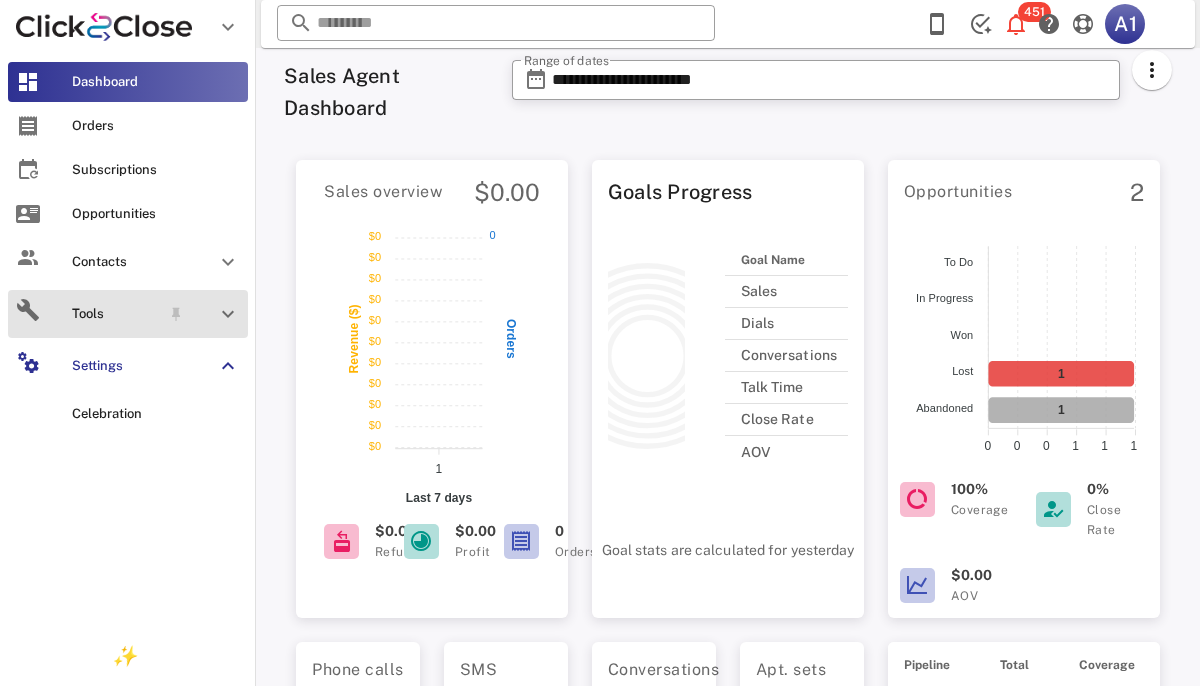 click at bounding box center (228, 314) 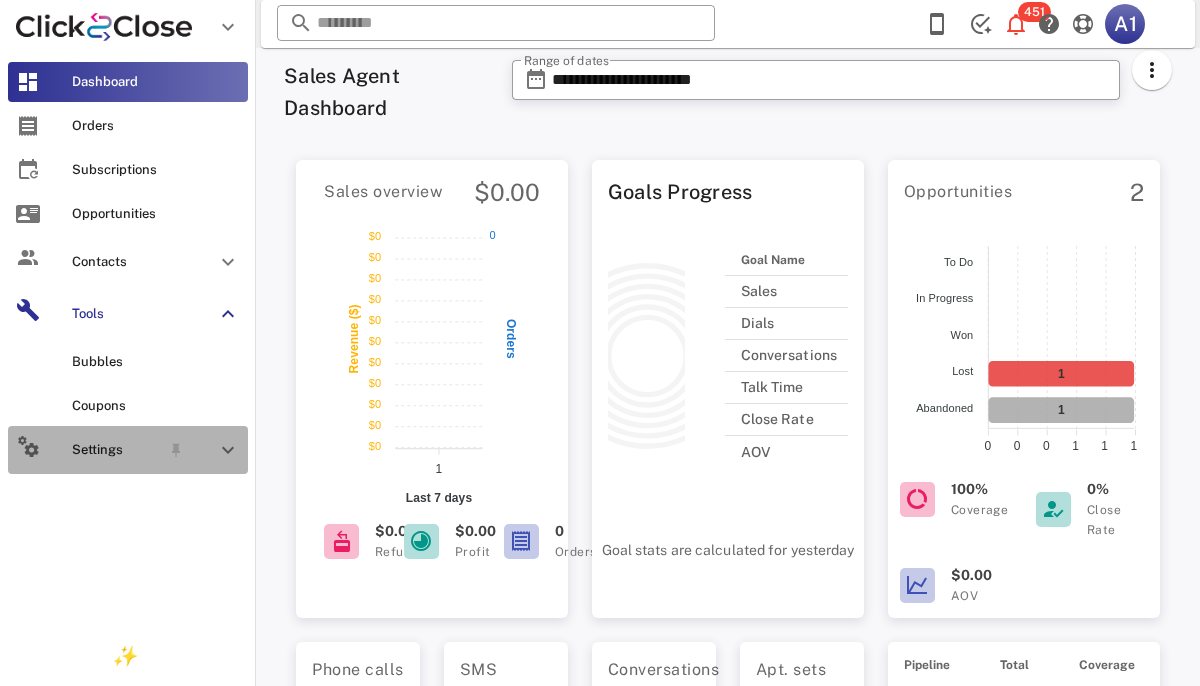 click on "Settings" at bounding box center (116, 450) 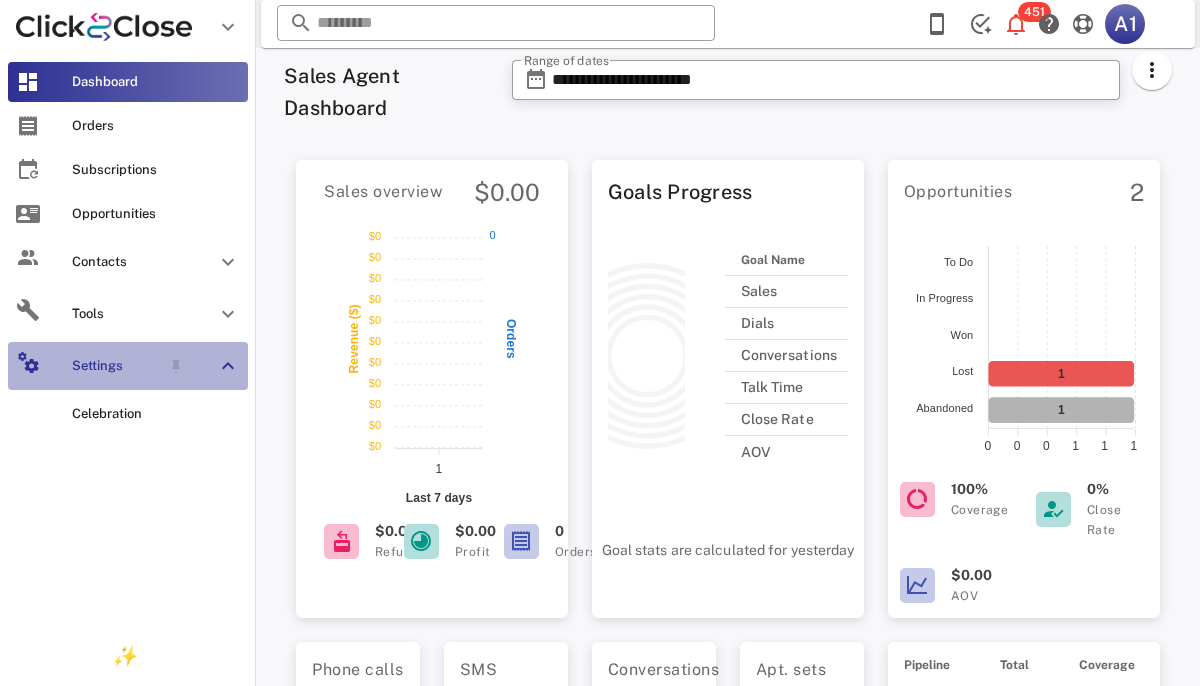 click on "Settings" at bounding box center (116, 366) 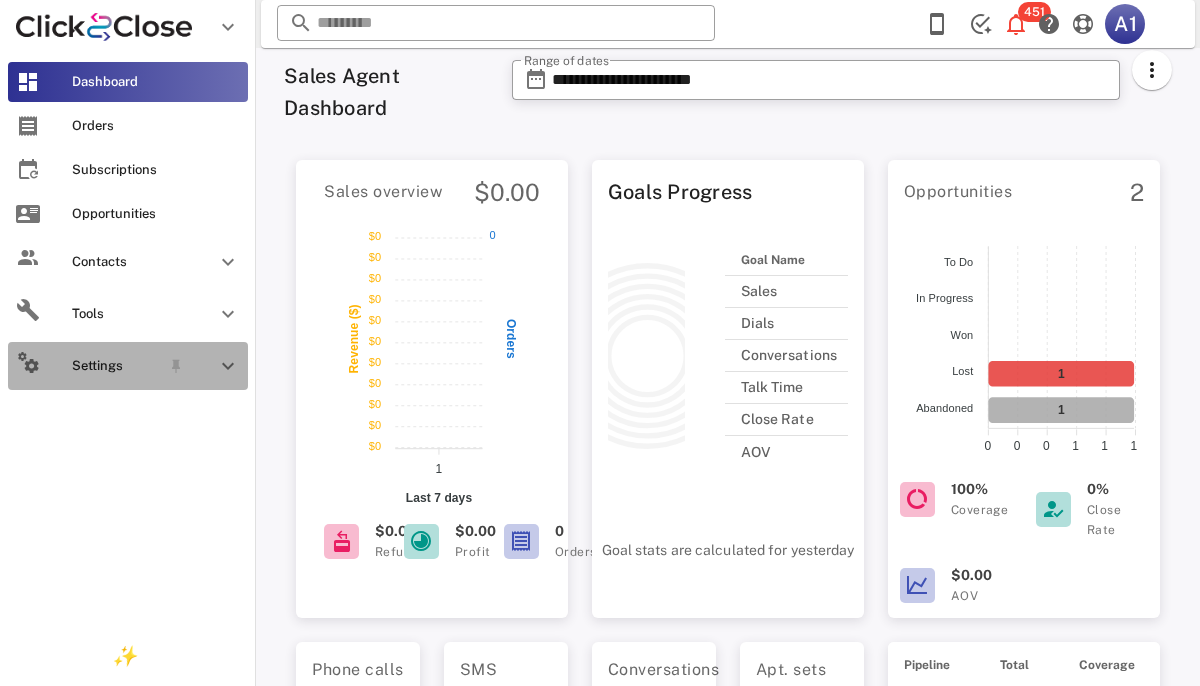click on "Settings" at bounding box center [116, 366] 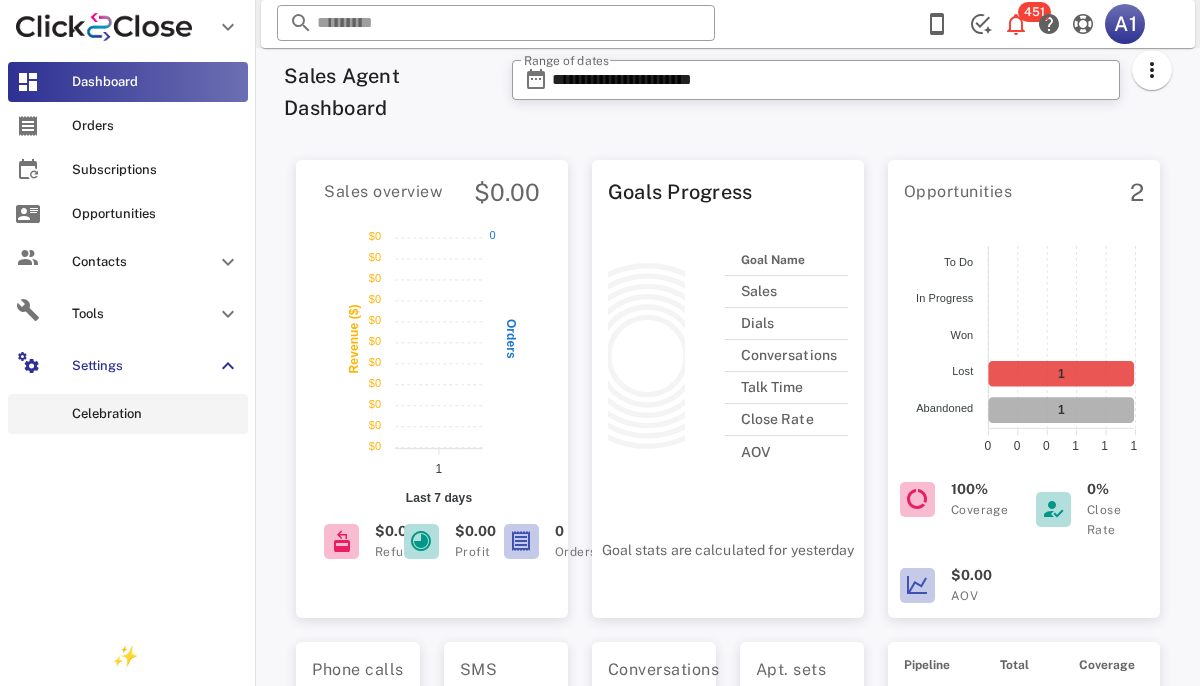 click on "Celebration" at bounding box center (156, 414) 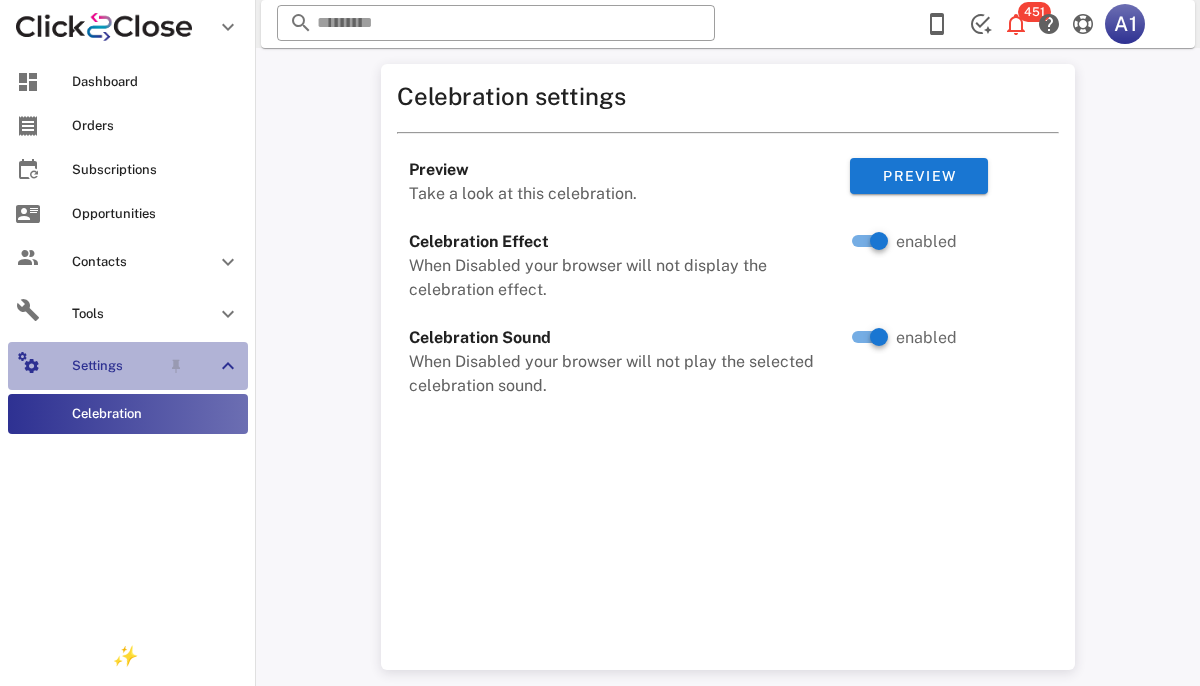 click on "Settings" at bounding box center (128, 366) 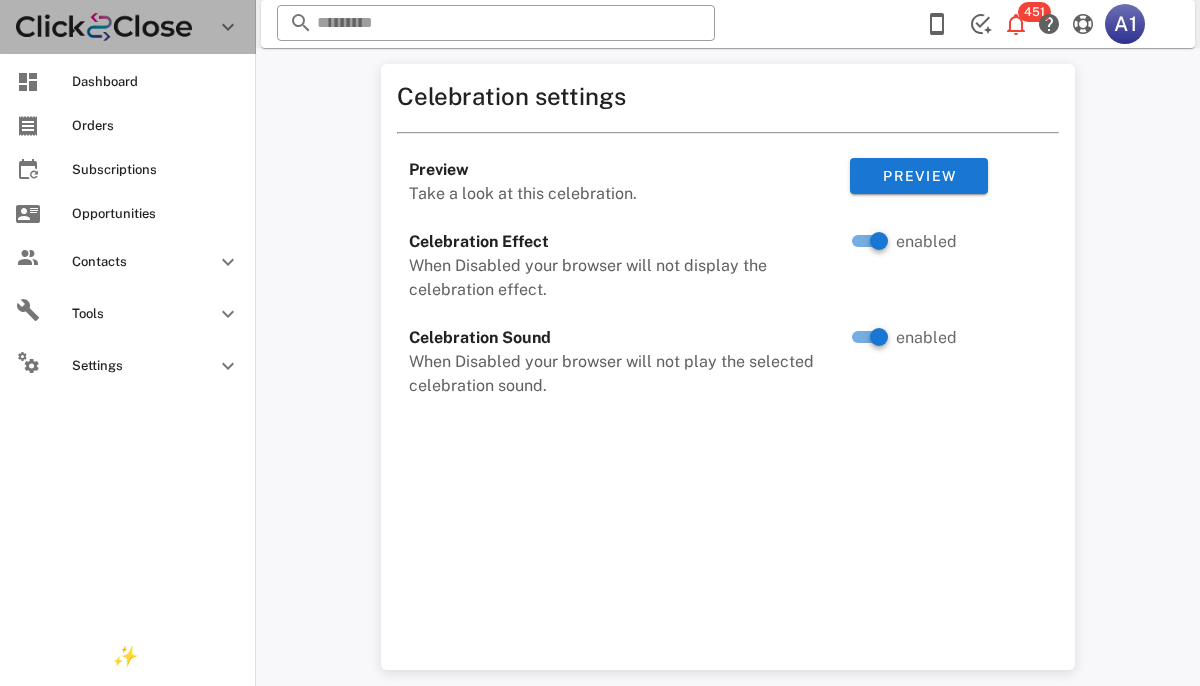 click at bounding box center (104, 27) 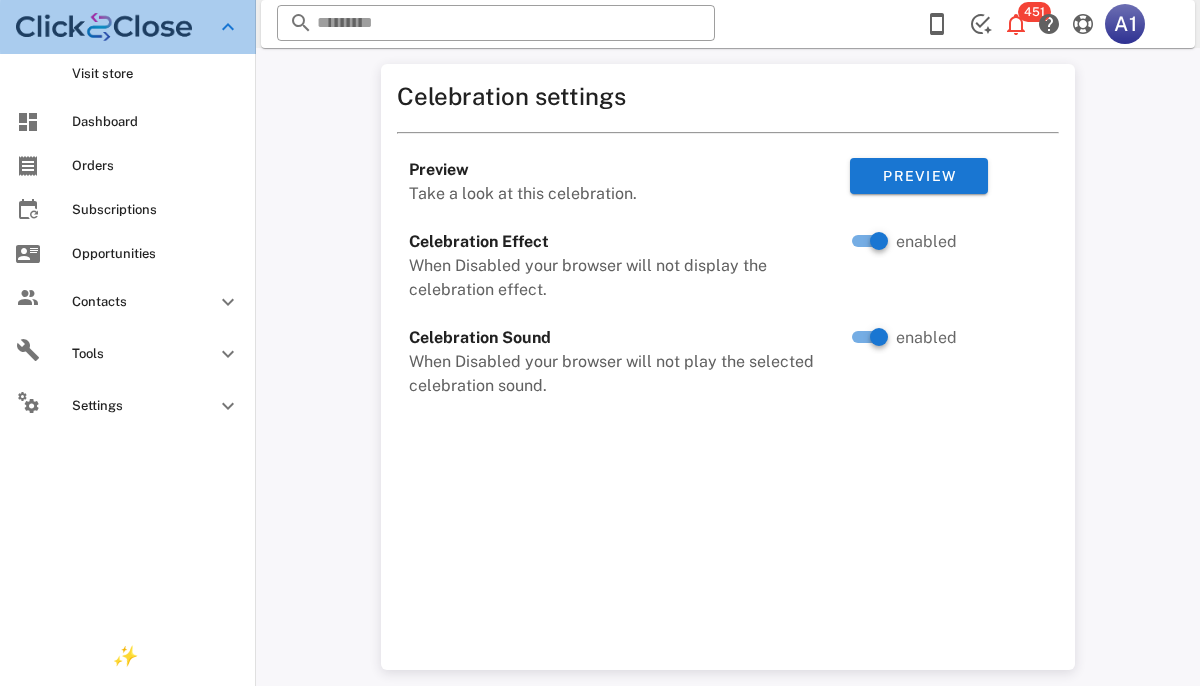 click at bounding box center [228, 27] 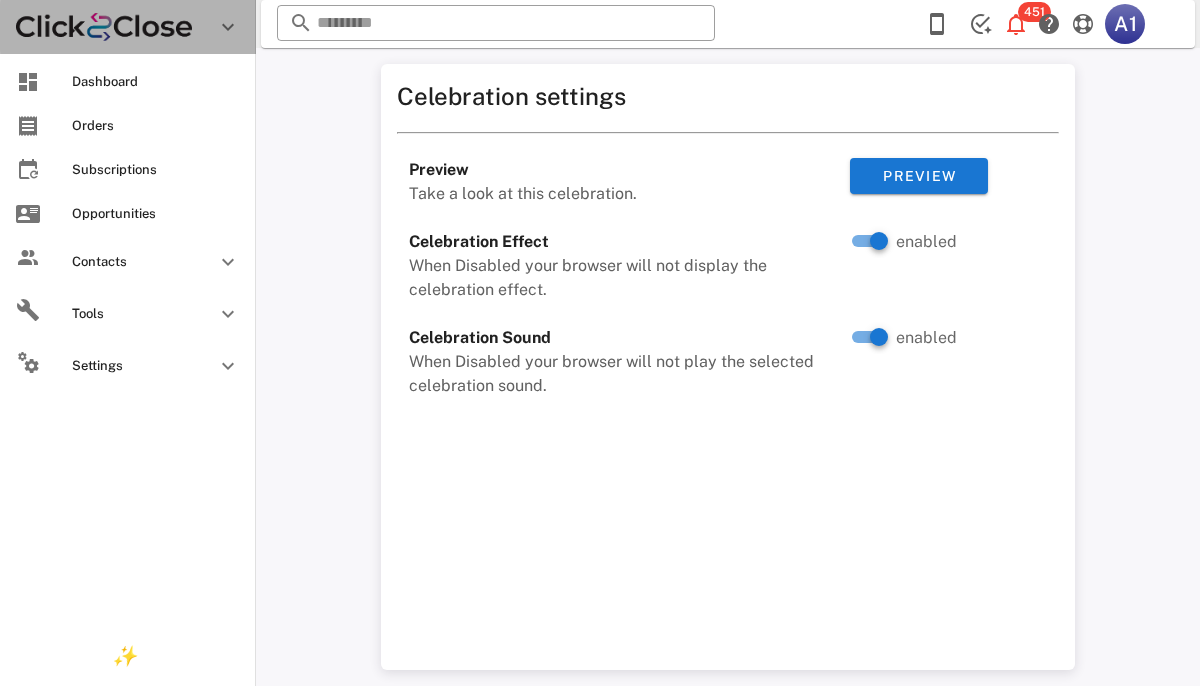 click at bounding box center [228, 27] 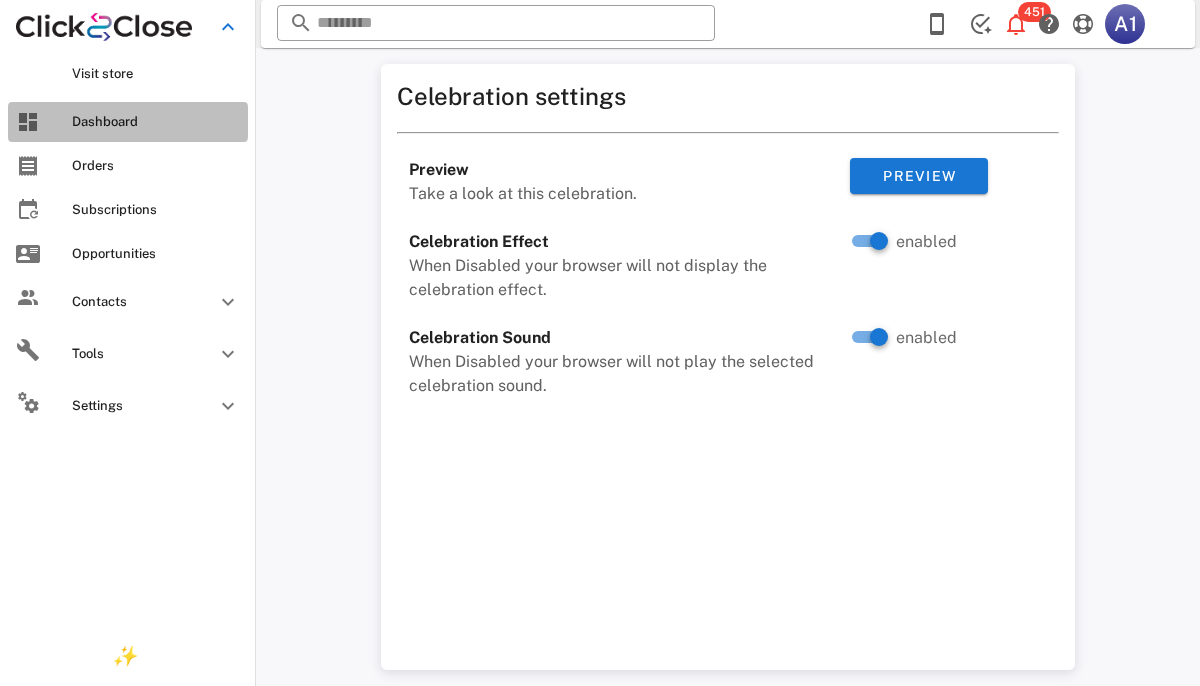 click on "Dashboard" at bounding box center (128, 122) 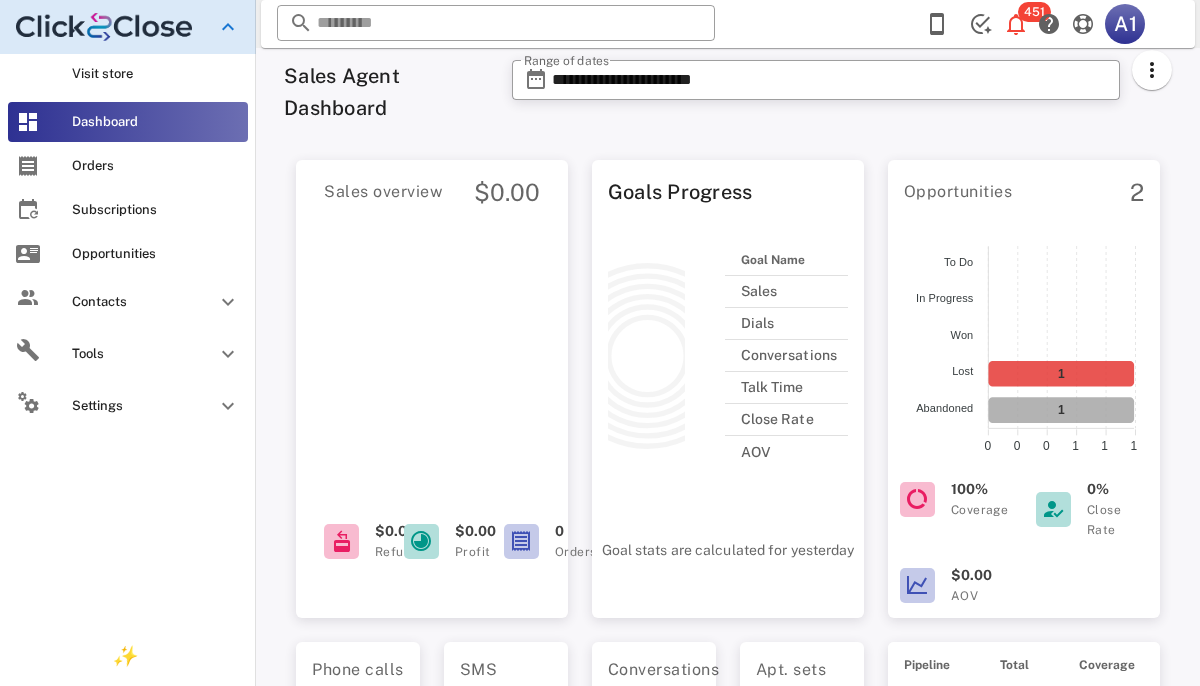 click at bounding box center [228, 27] 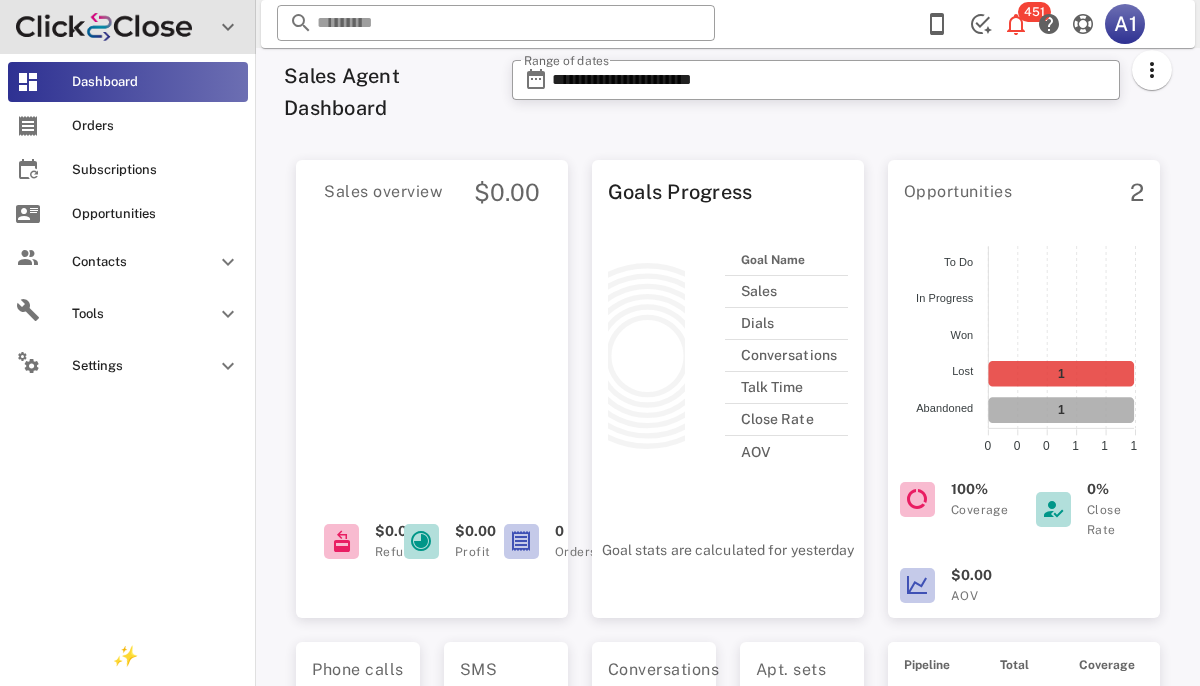 click at bounding box center [228, 27] 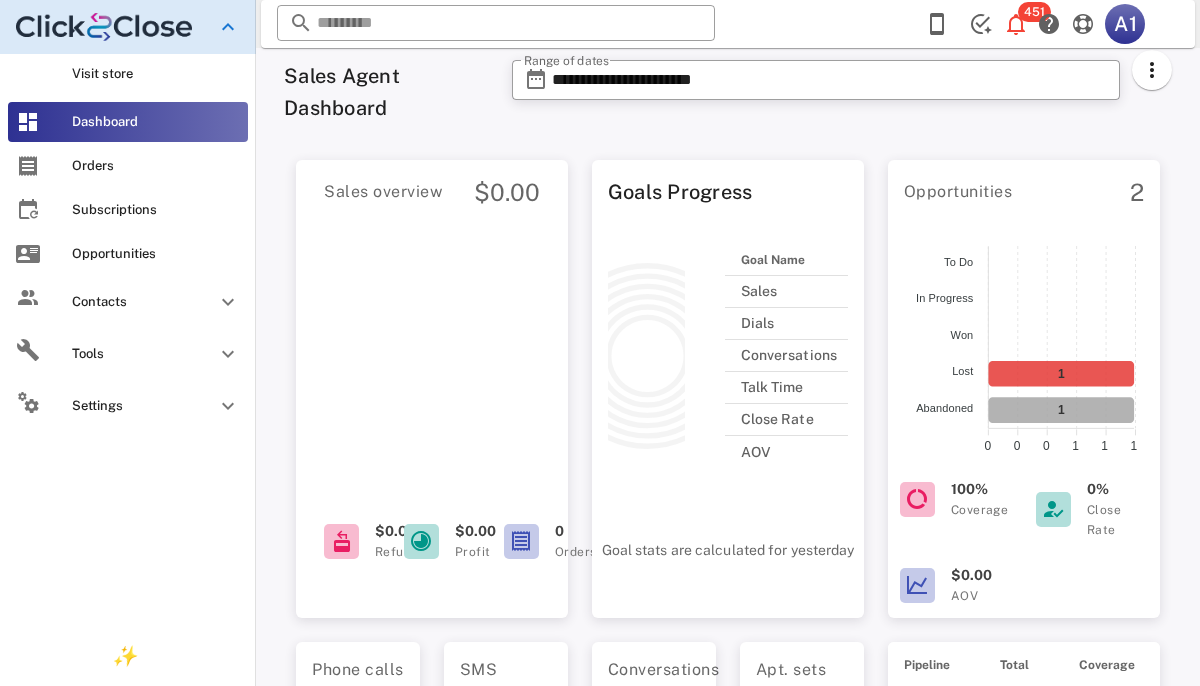 click at bounding box center (228, 27) 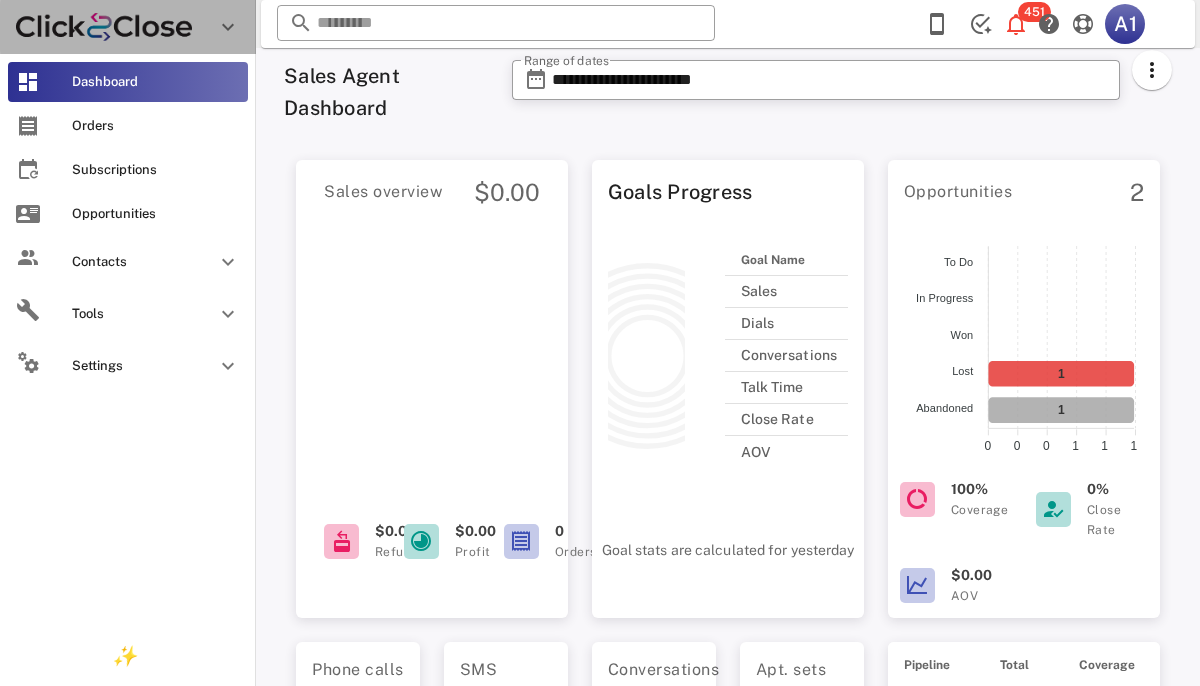 click at bounding box center (228, 27) 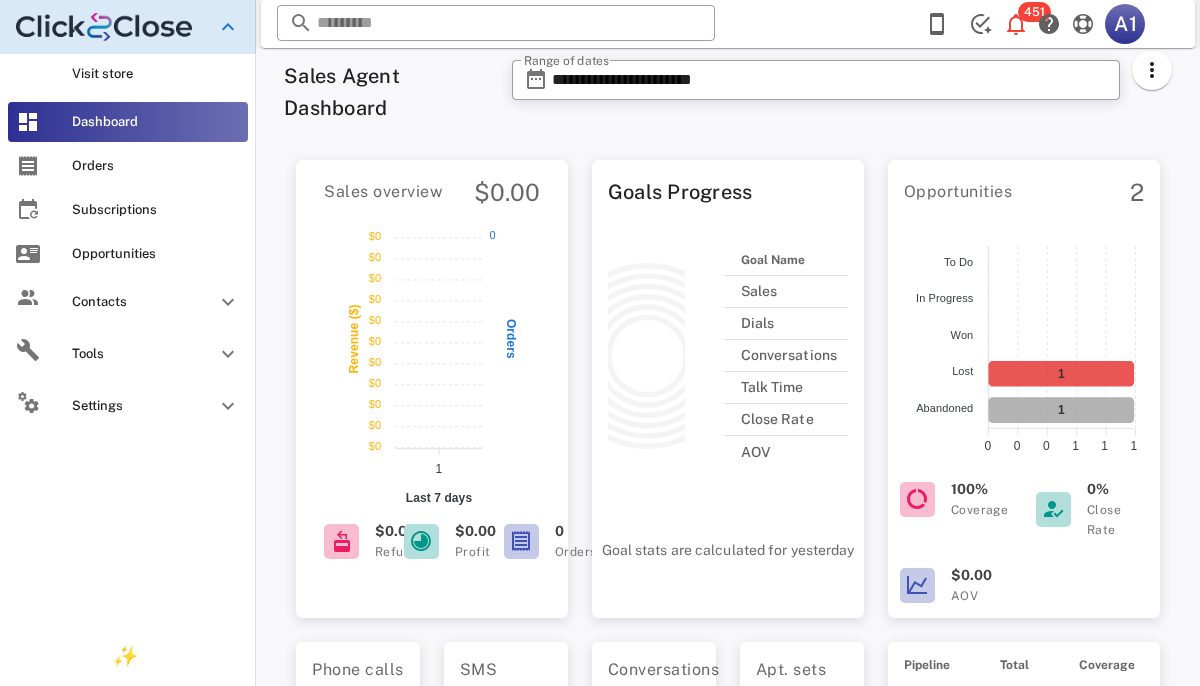 click at bounding box center [104, 27] 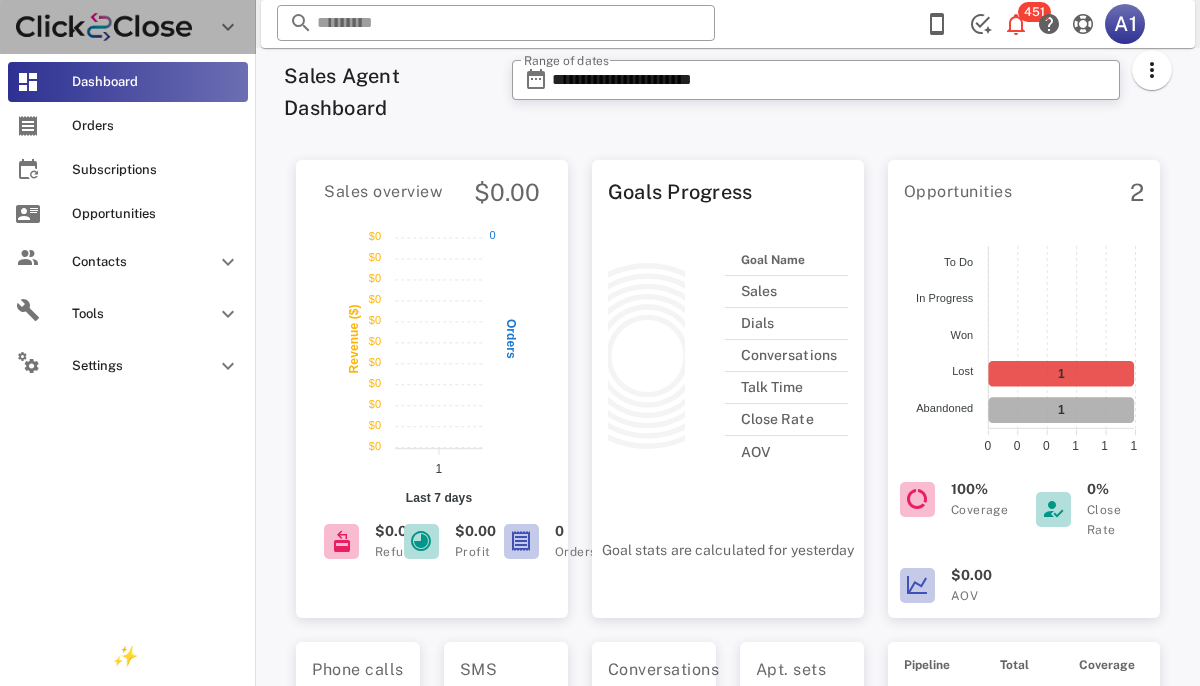 click at bounding box center (104, 27) 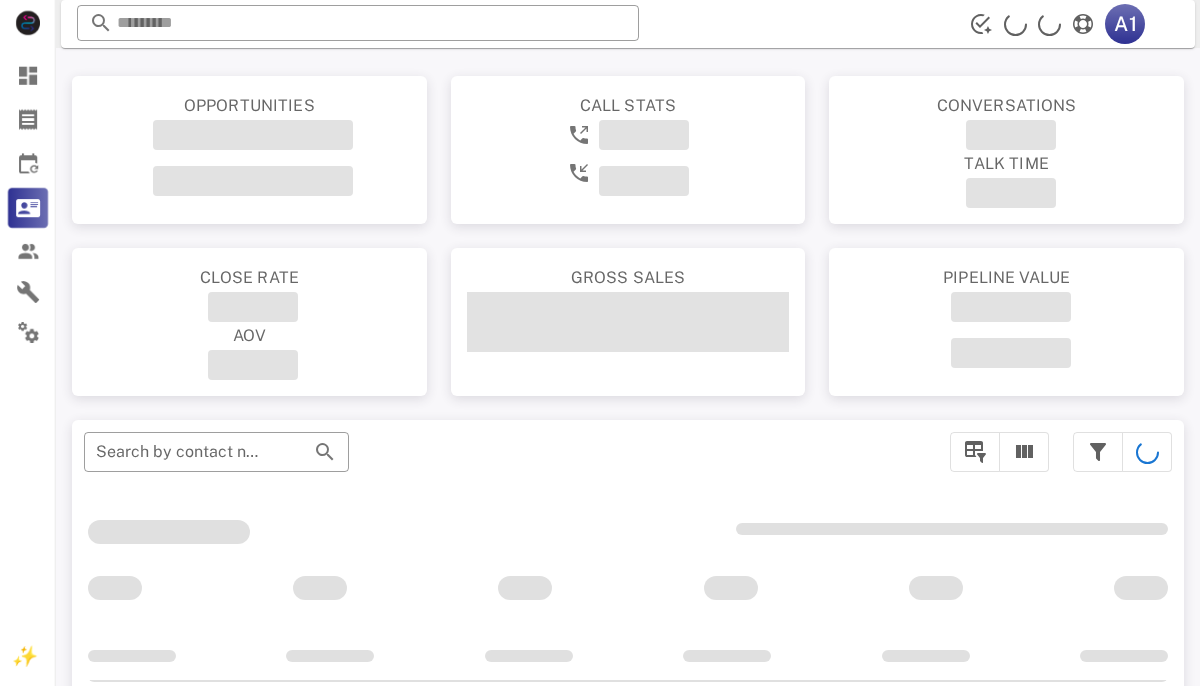 scroll, scrollTop: 0, scrollLeft: 0, axis: both 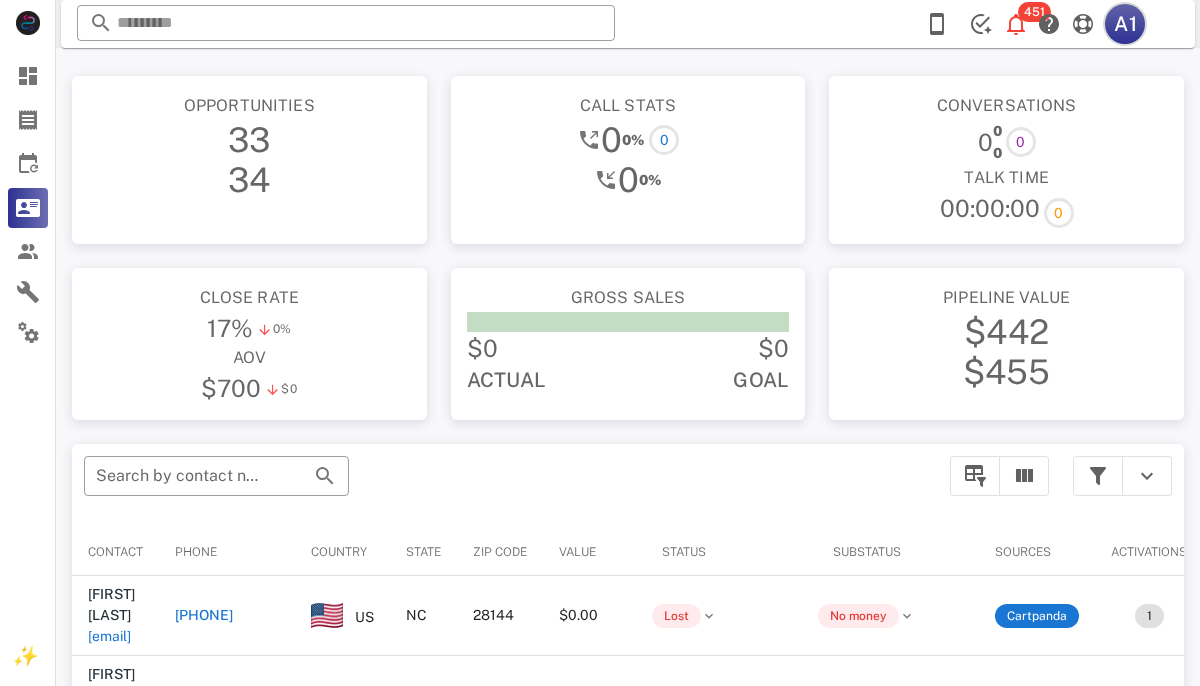 click on "A1" at bounding box center (1125, 24) 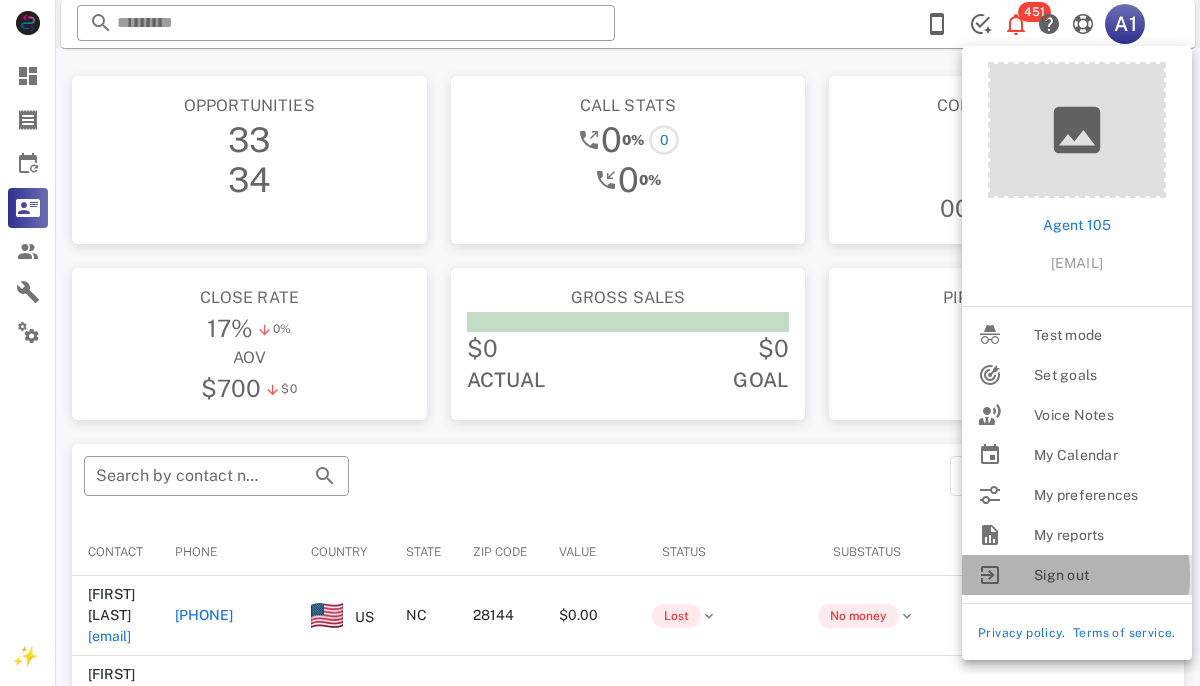 click on "Sign out" at bounding box center [1105, 575] 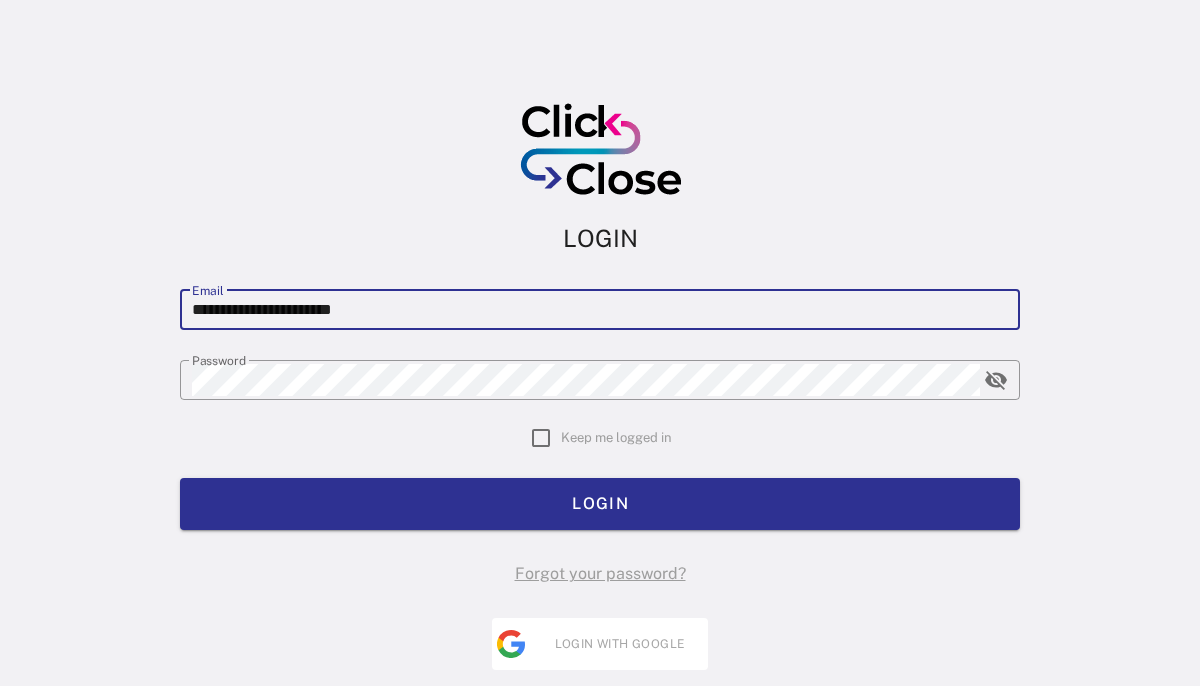 click on "**********" at bounding box center [600, 310] 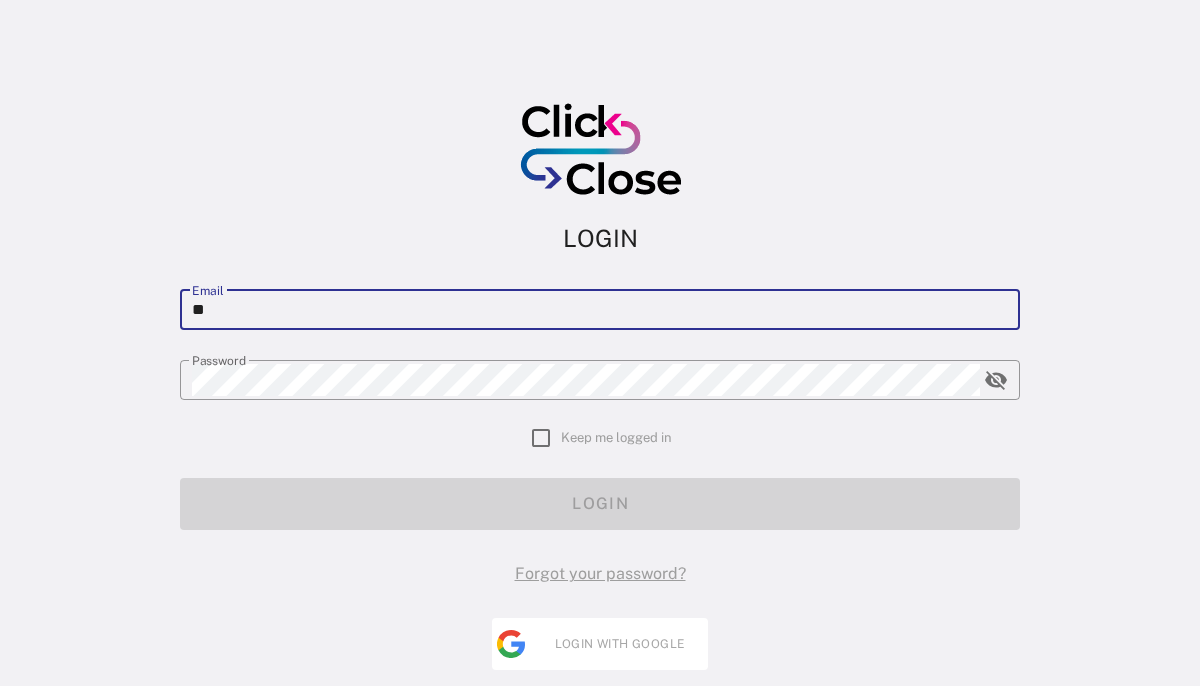 type on "*" 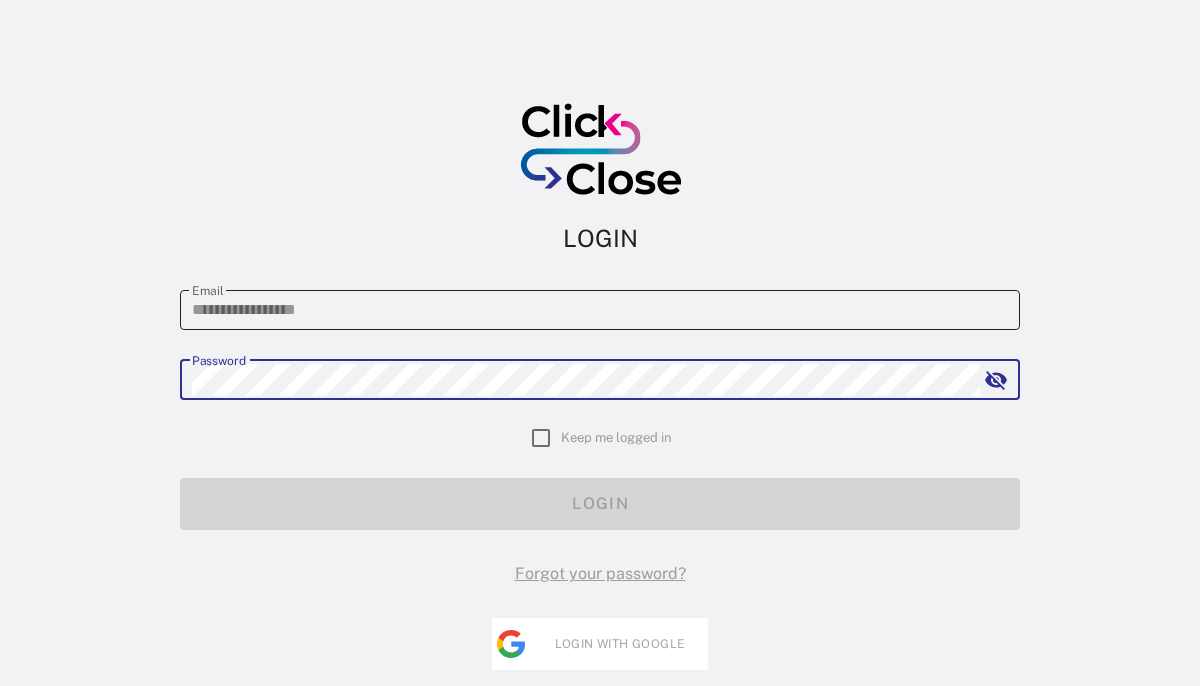 click on "Email" at bounding box center (600, 310) 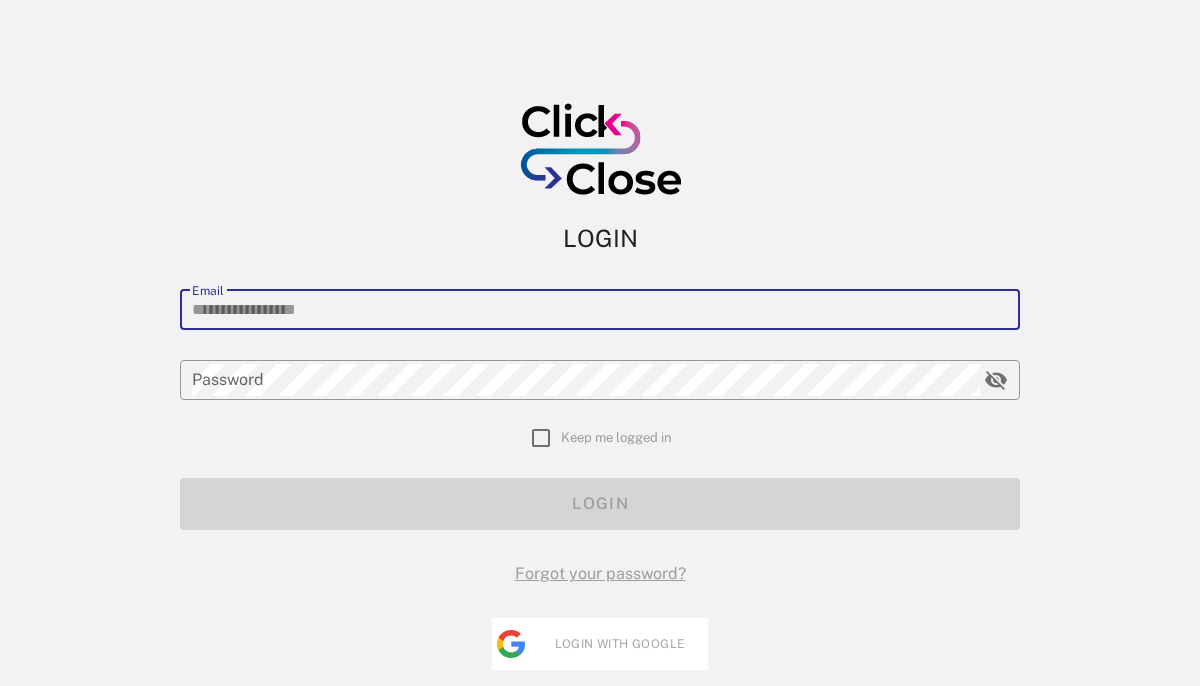 click on "Email" at bounding box center [600, 310] 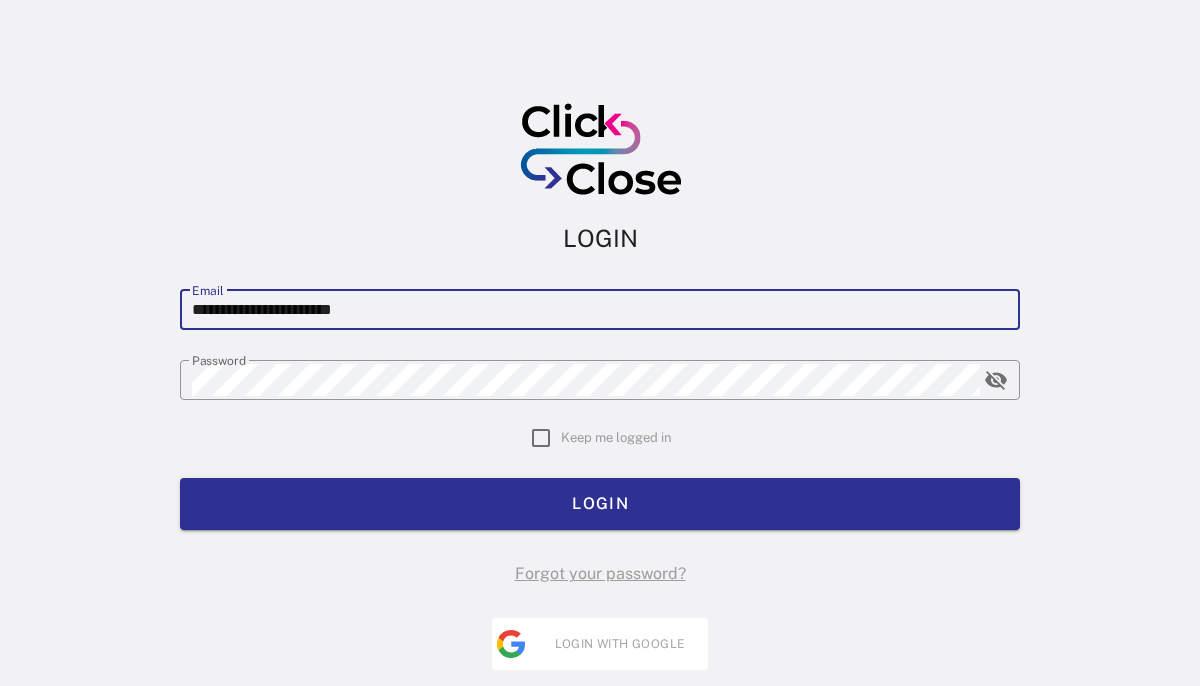 click on "**********" at bounding box center (600, 310) 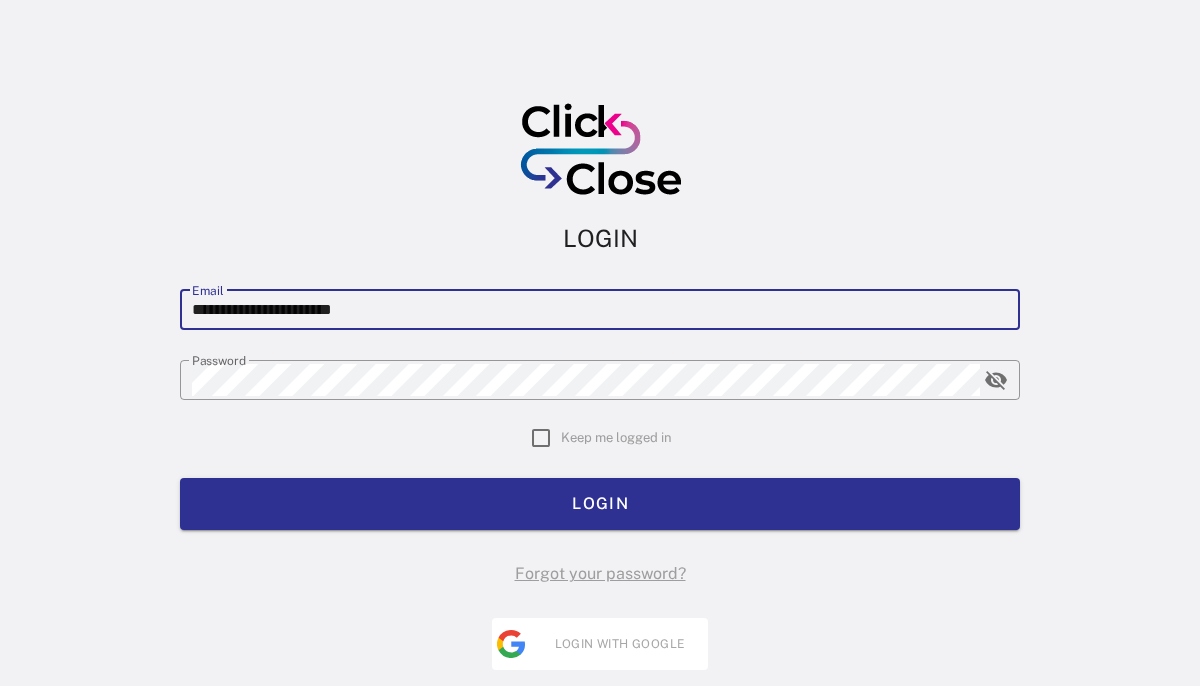 type on "**********" 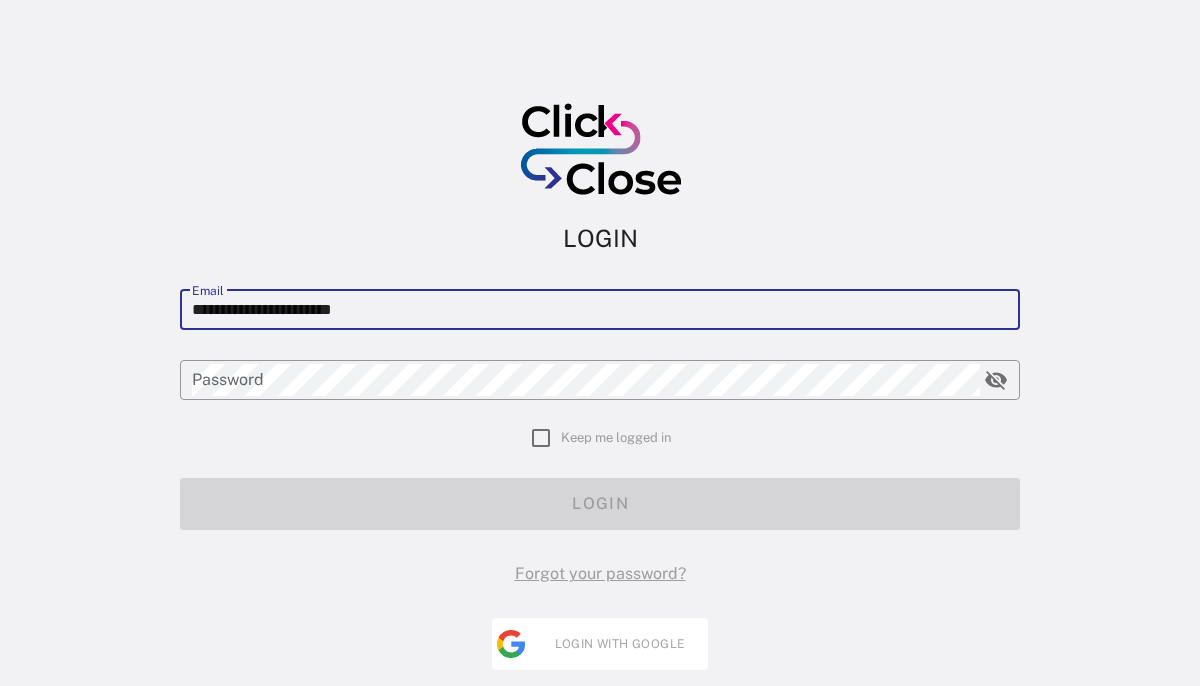 drag, startPoint x: 197, startPoint y: 310, endPoint x: 341, endPoint y: 309, distance: 144.00348 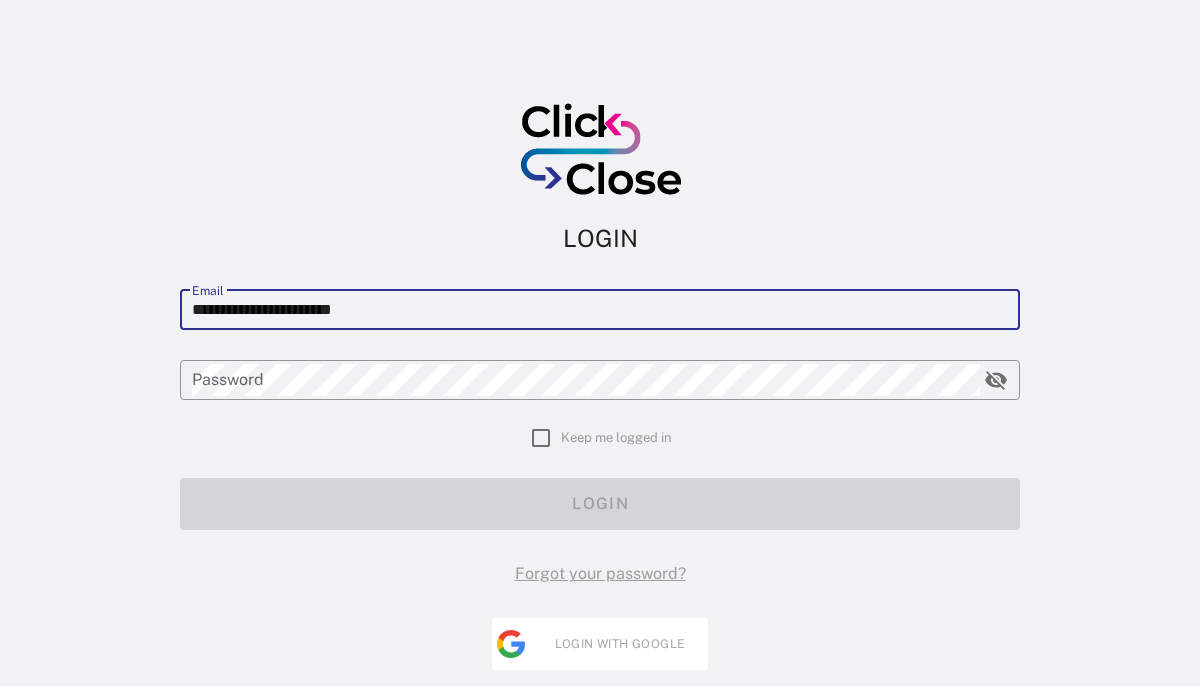 drag, startPoint x: 437, startPoint y: 311, endPoint x: 188, endPoint y: 310, distance: 249.00201 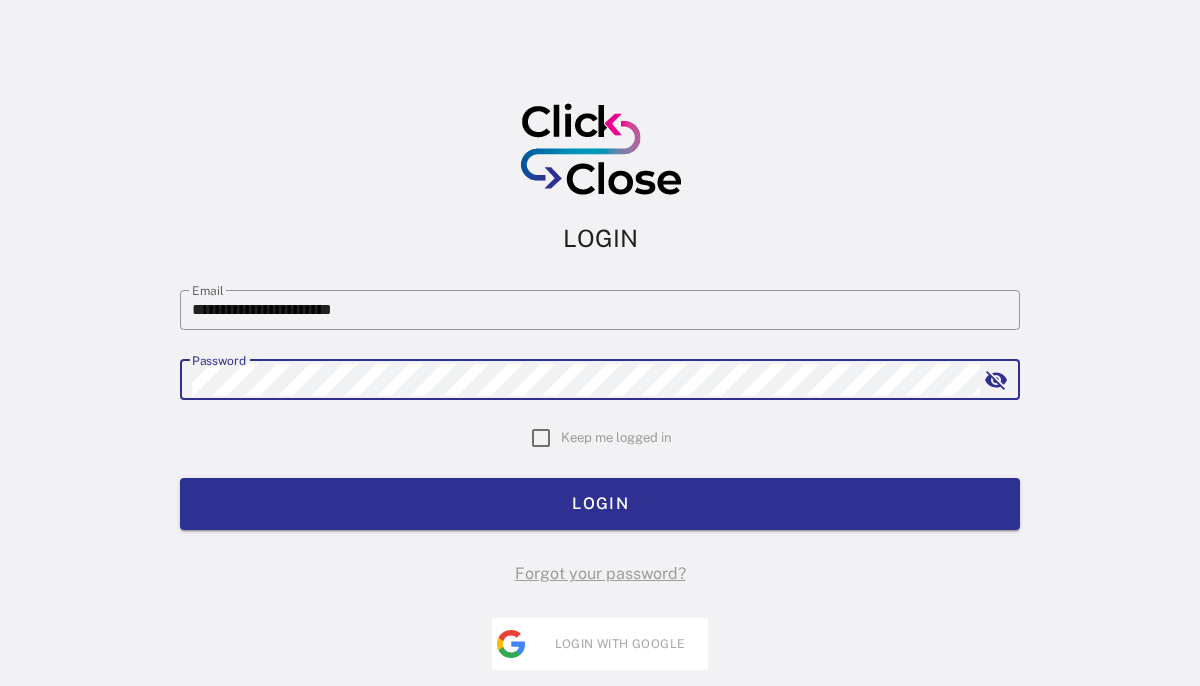 click at bounding box center (996, 380) 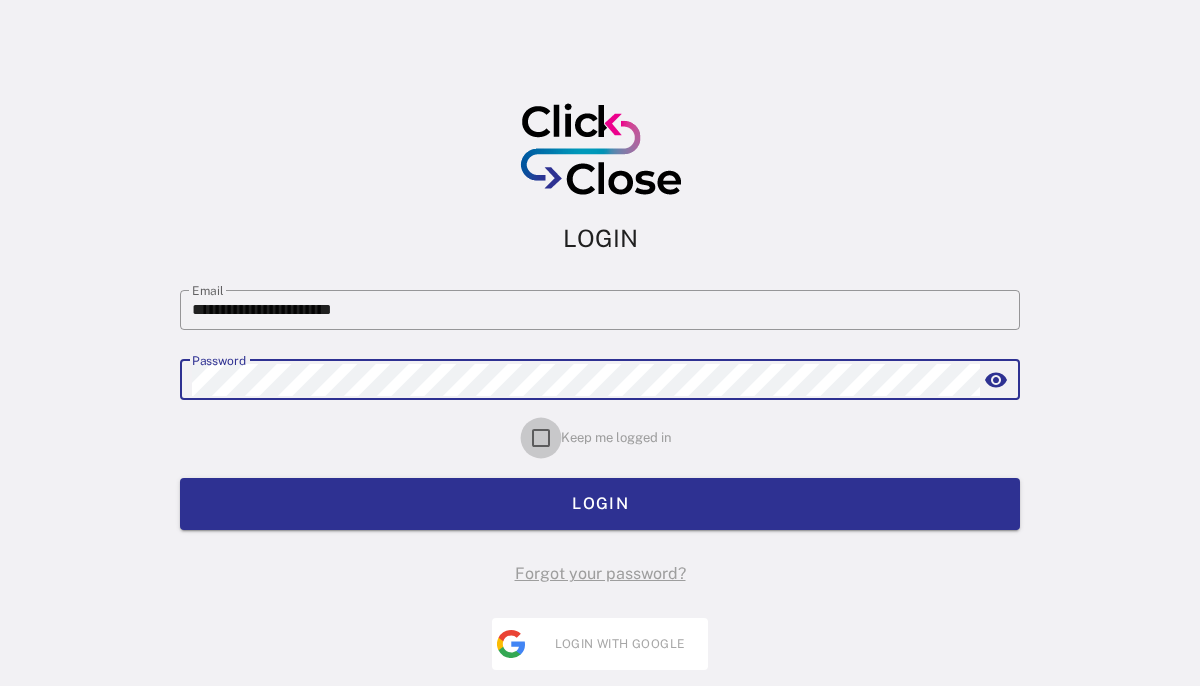 click at bounding box center [541, 438] 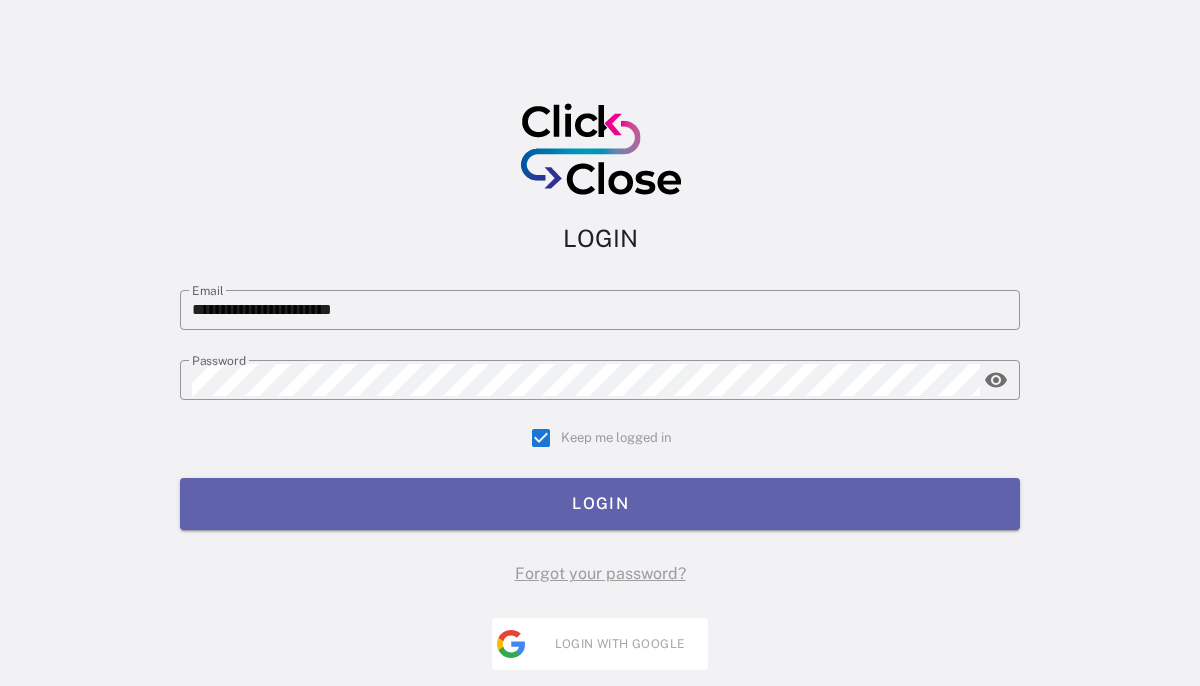 click on "LOGIN" at bounding box center (600, 503) 